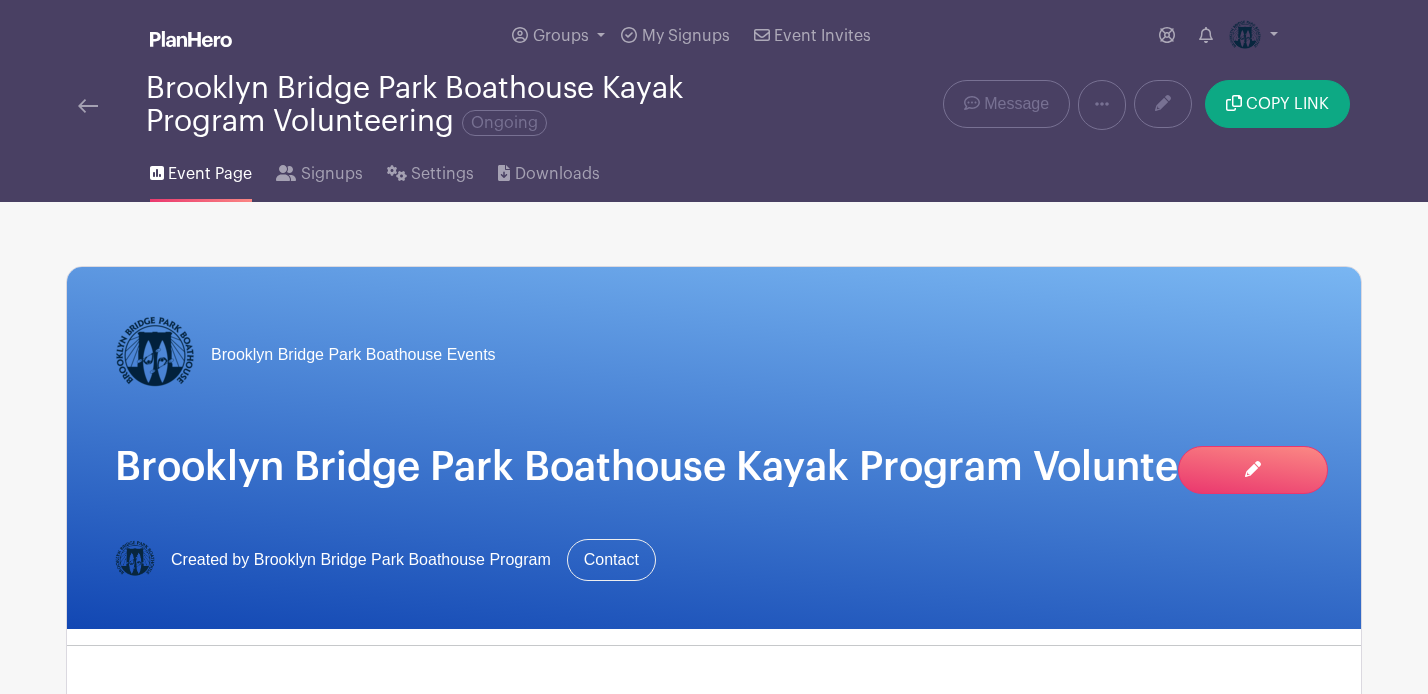 scroll, scrollTop: 1324, scrollLeft: 0, axis: vertical 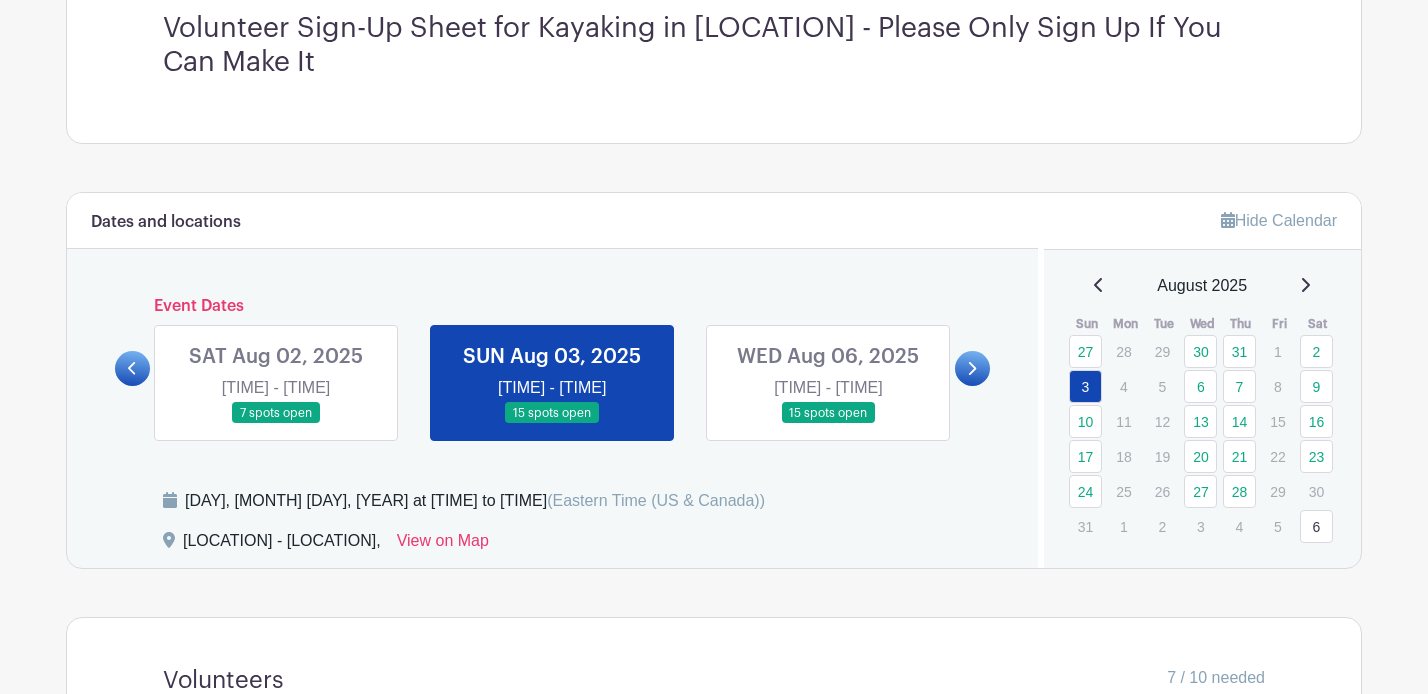 click at bounding box center (276, 424) 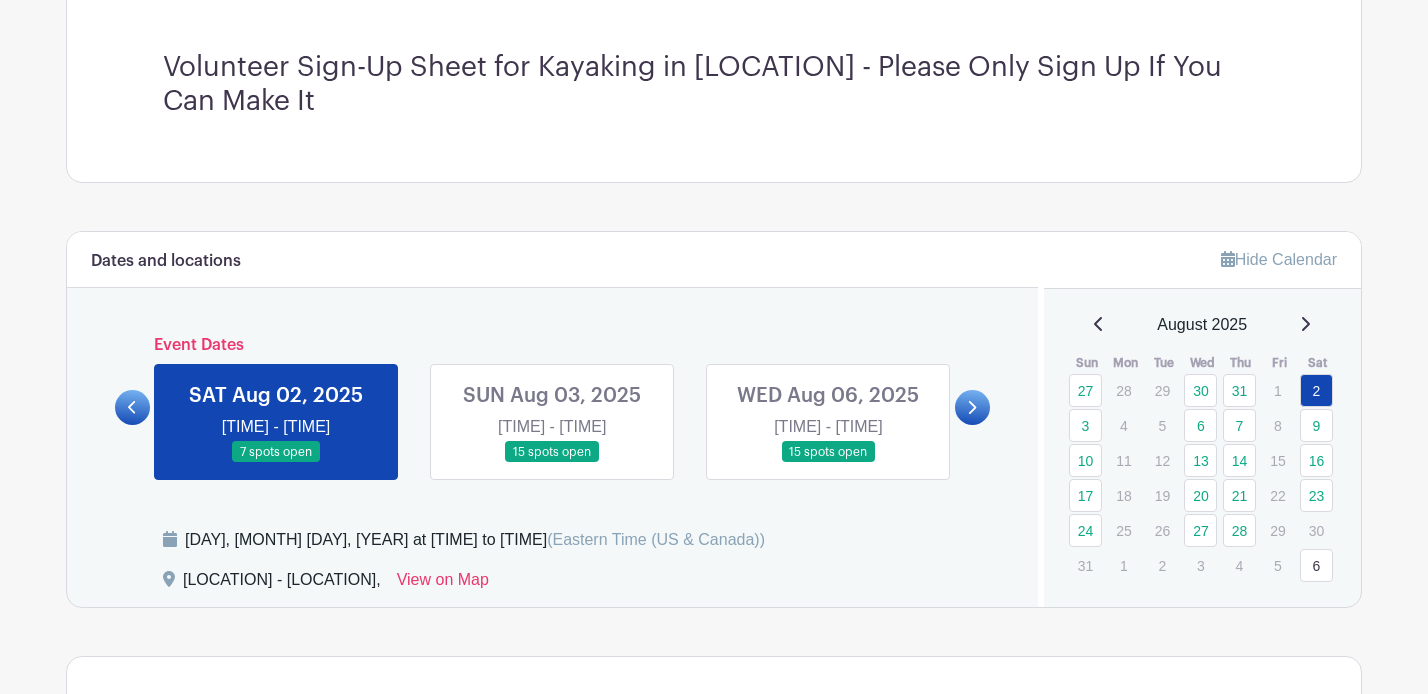 scroll, scrollTop: 693, scrollLeft: 0, axis: vertical 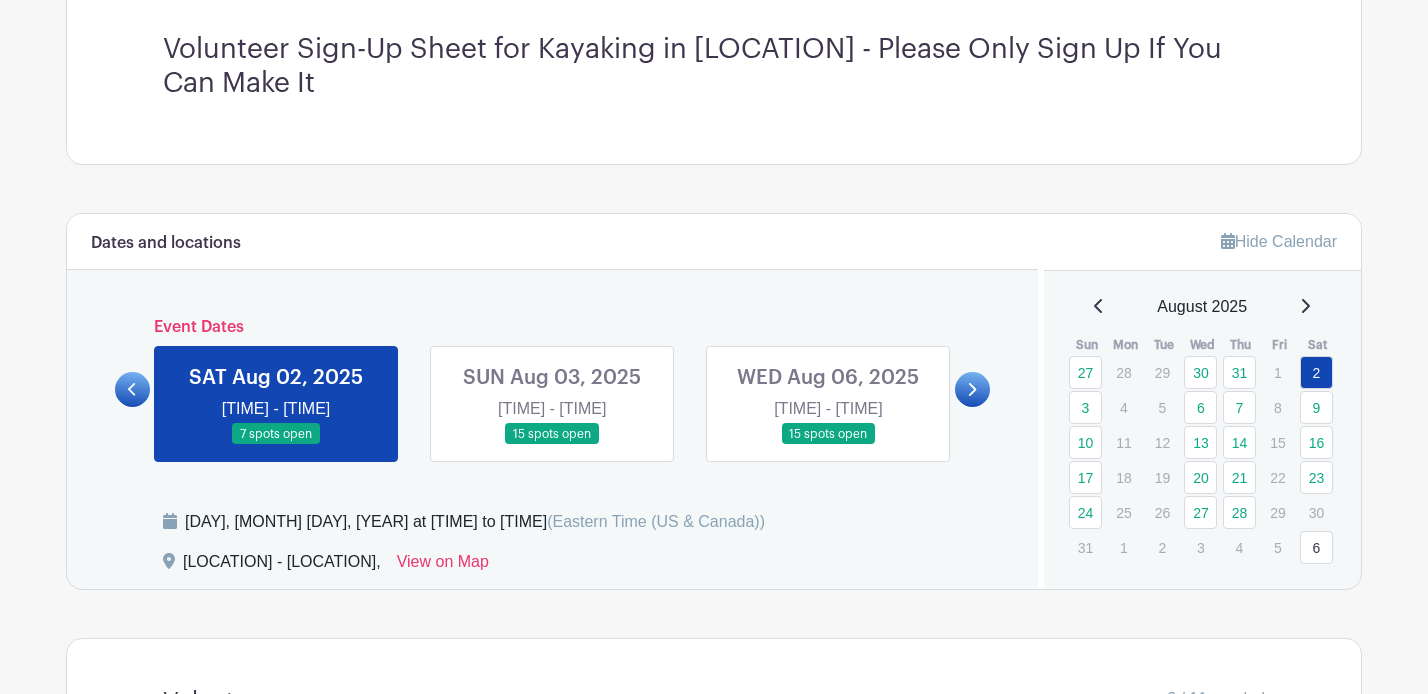 click at bounding box center [552, 445] 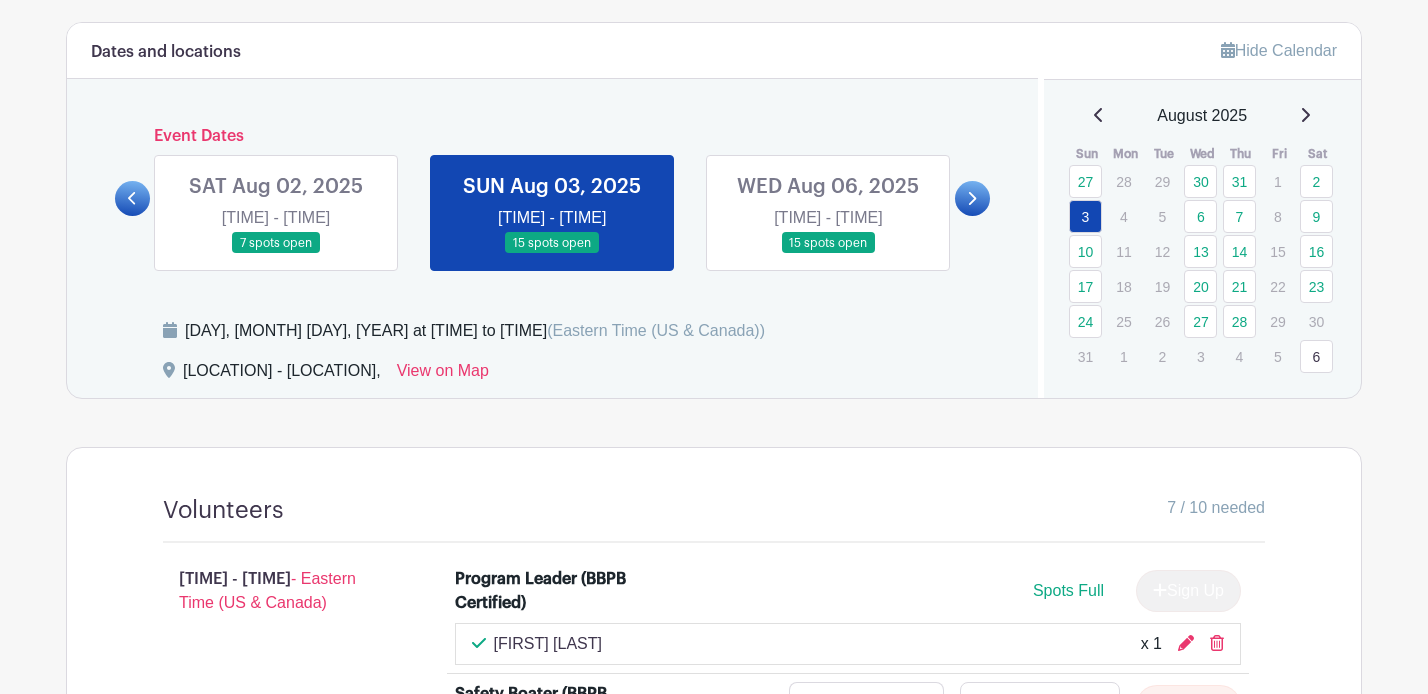scroll, scrollTop: 890, scrollLeft: 0, axis: vertical 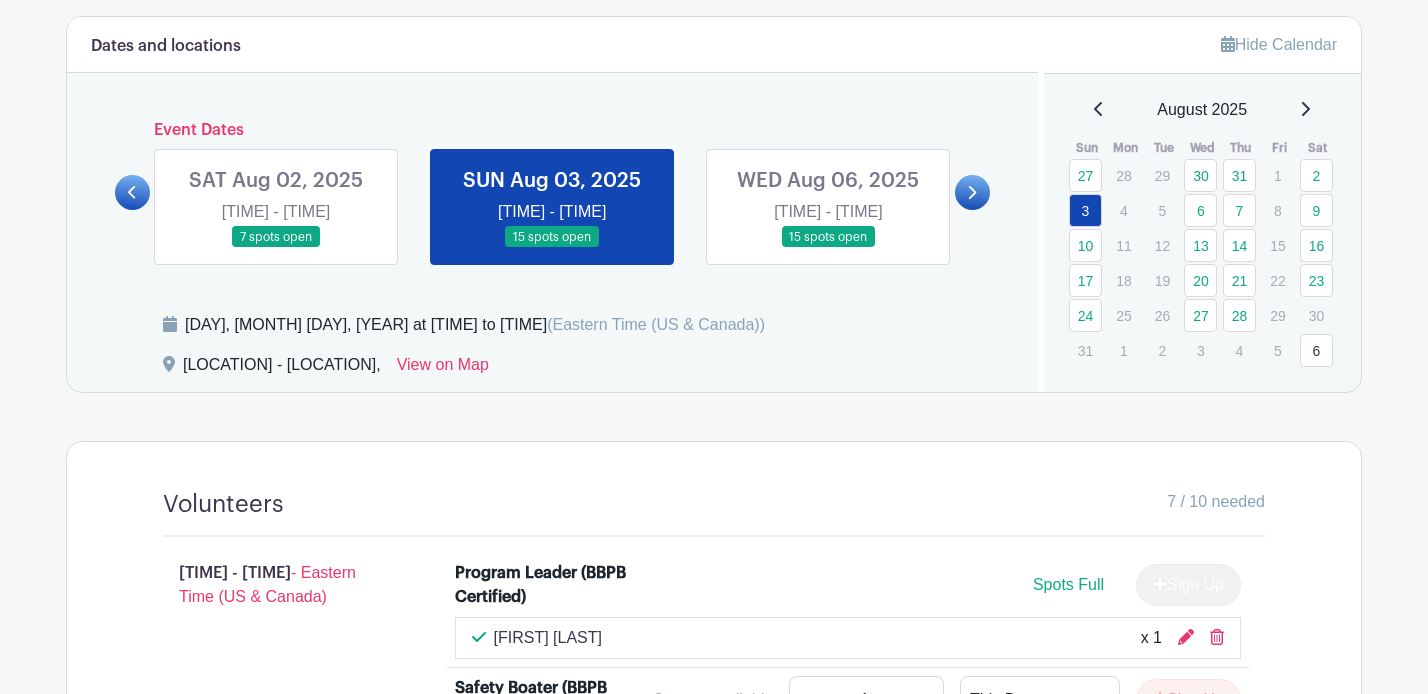 click 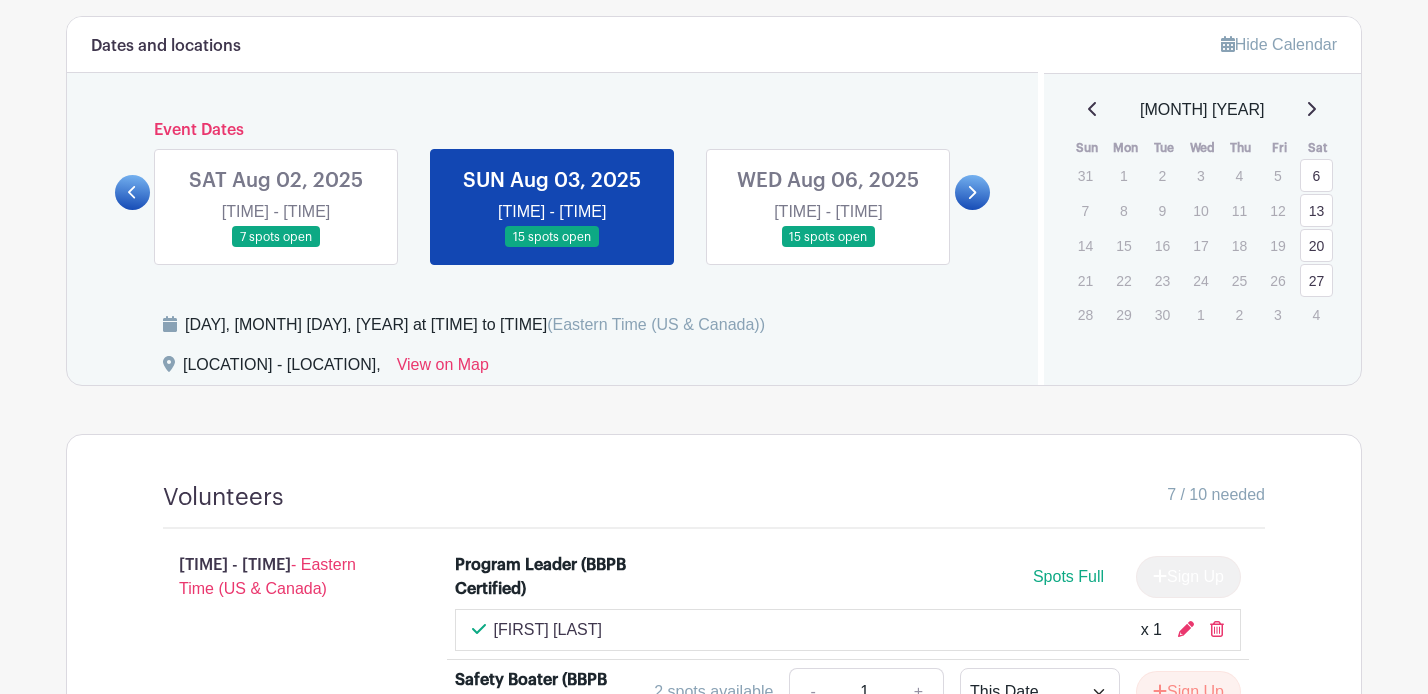 click on "20" at bounding box center (1316, 245) 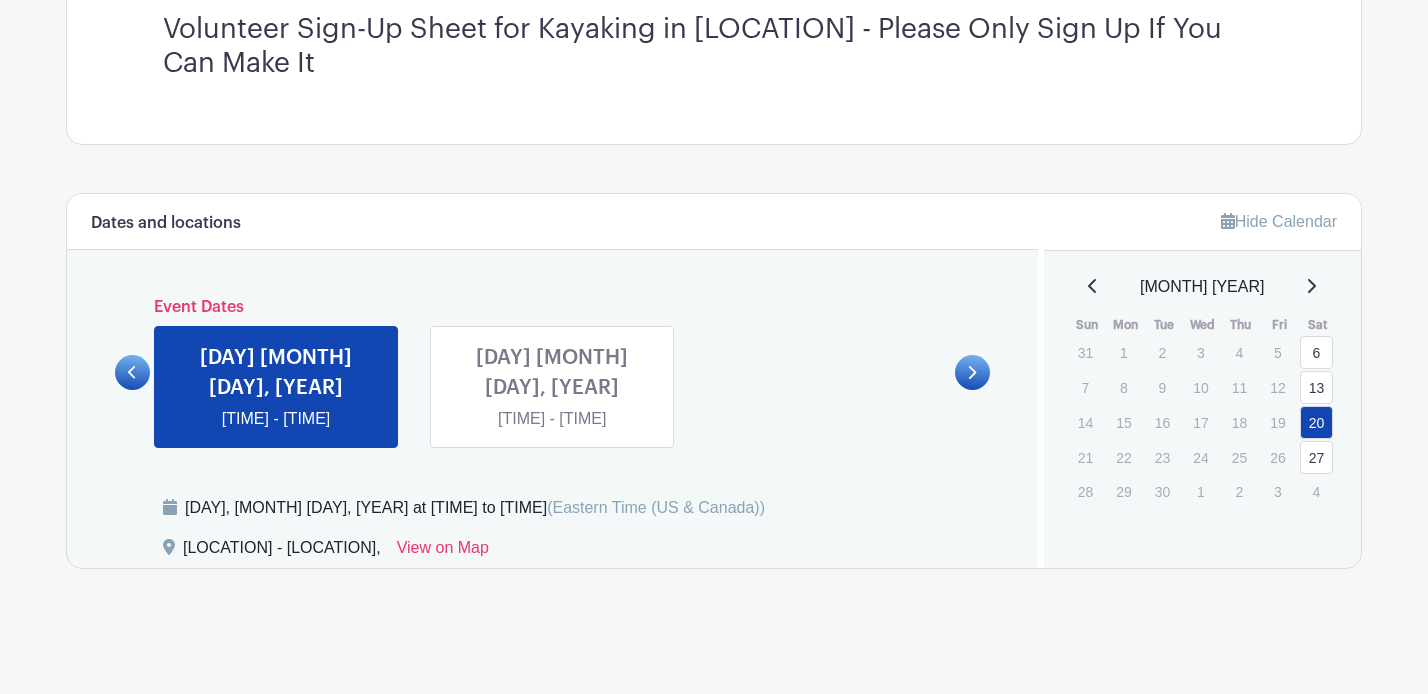 scroll, scrollTop: 683, scrollLeft: 0, axis: vertical 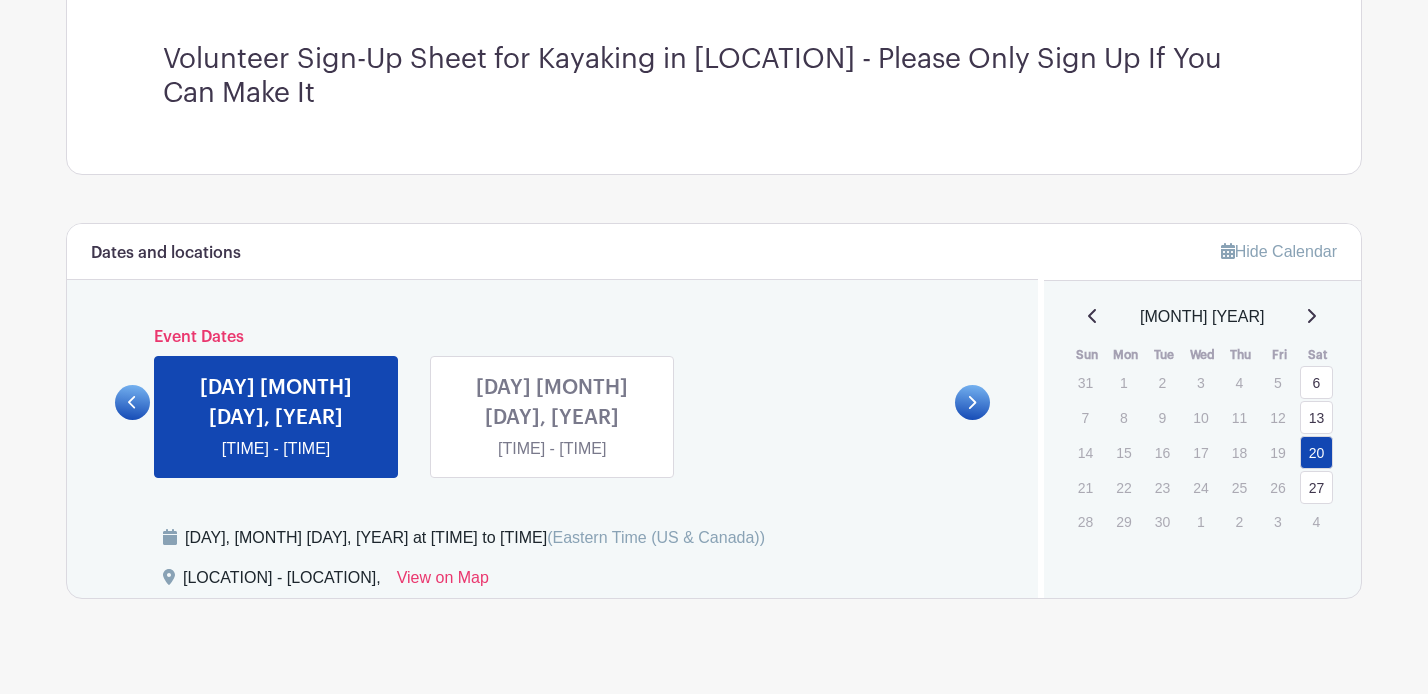 click at bounding box center [276, 461] 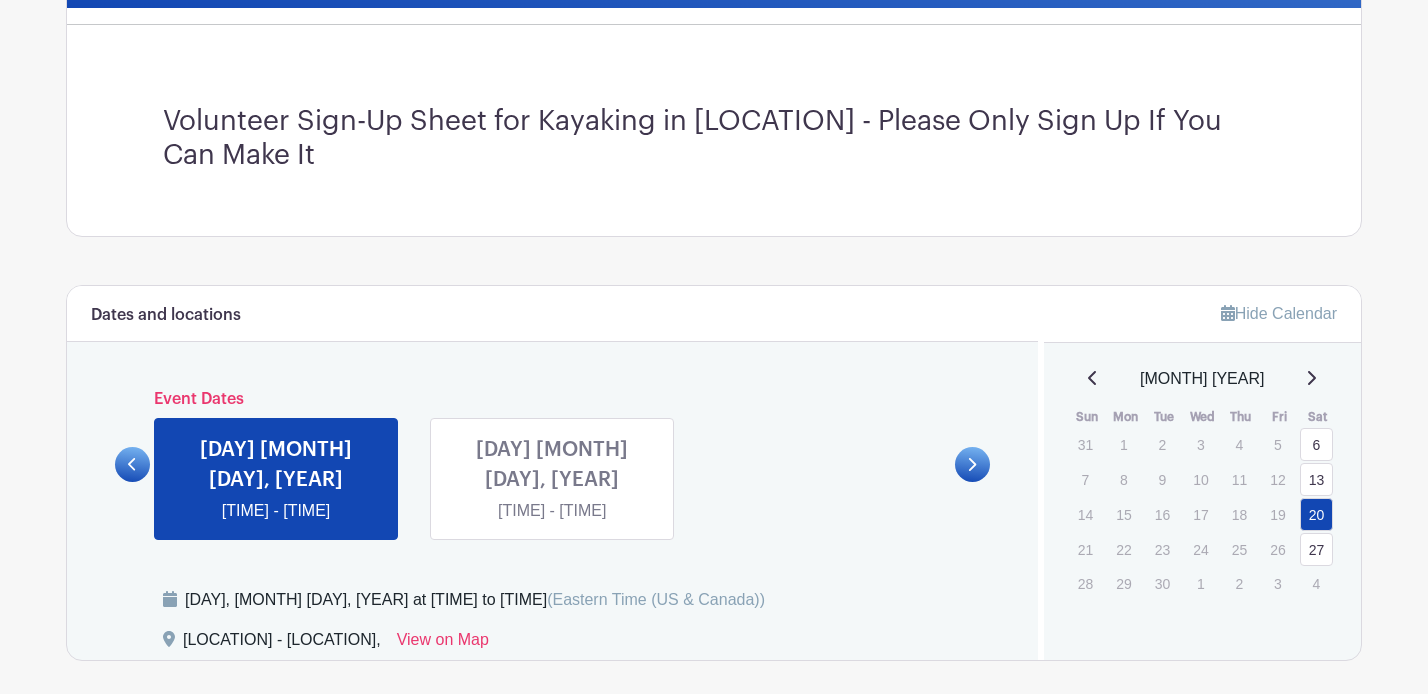 scroll, scrollTop: 683, scrollLeft: 0, axis: vertical 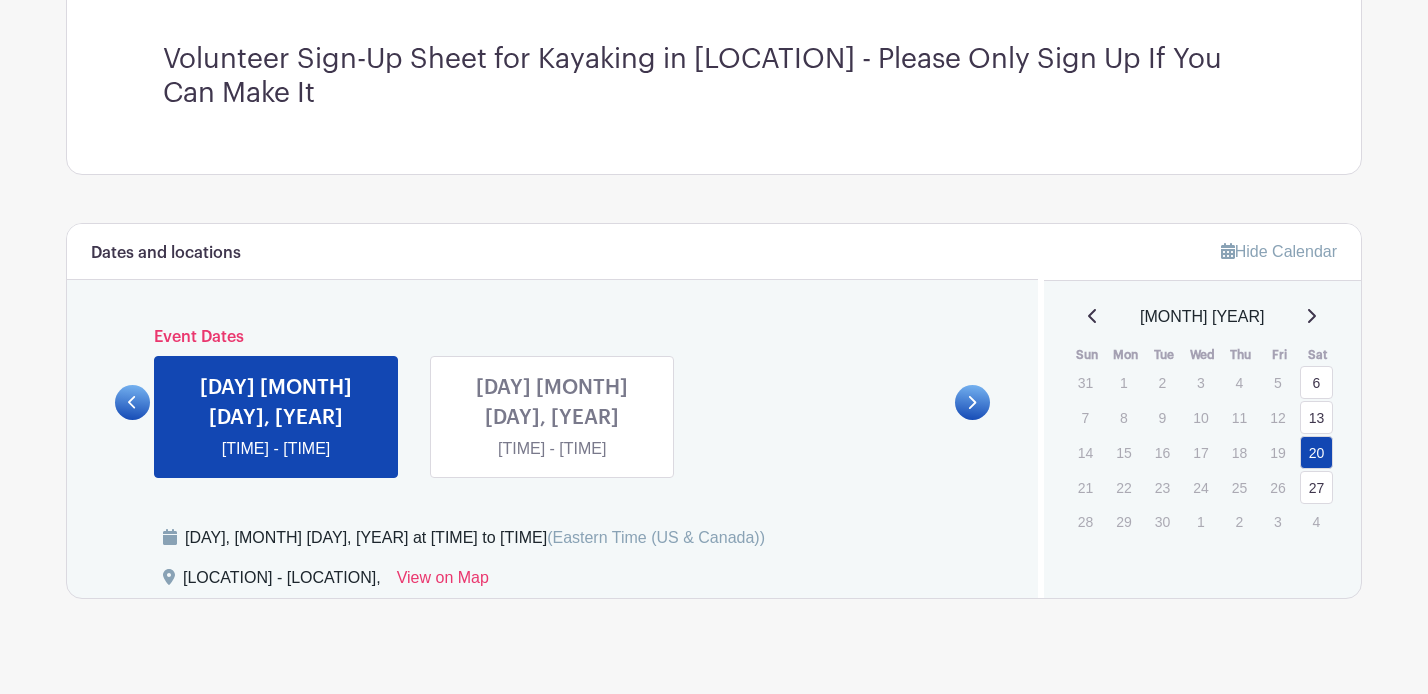 click at bounding box center [552, 461] 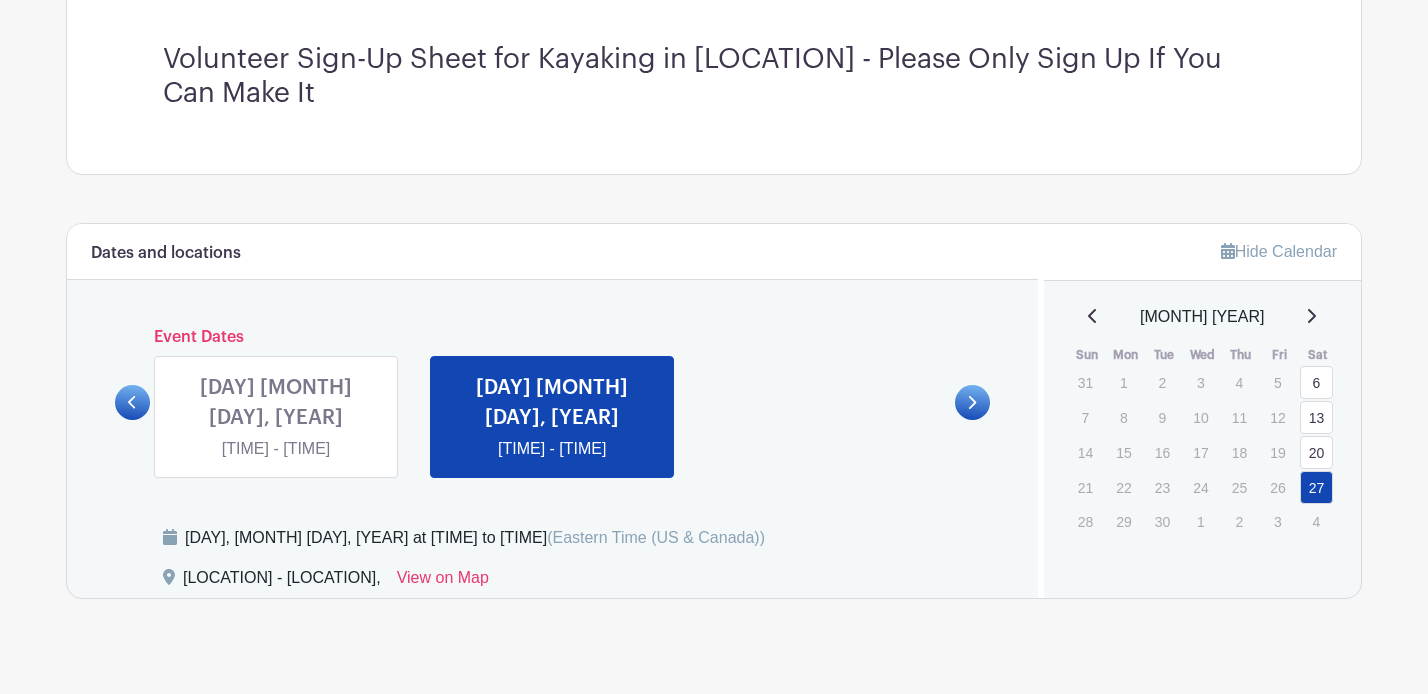 click on "13" at bounding box center (1316, 417) 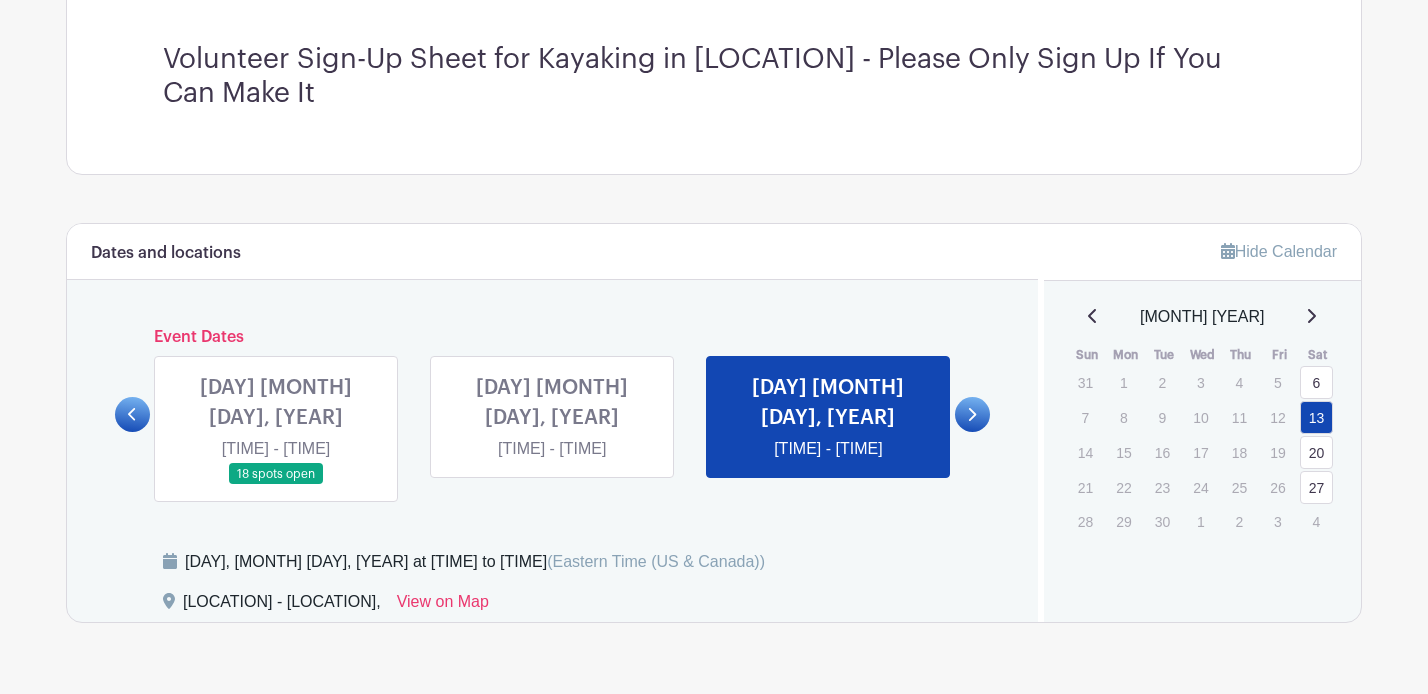 scroll, scrollTop: 707, scrollLeft: 0, axis: vertical 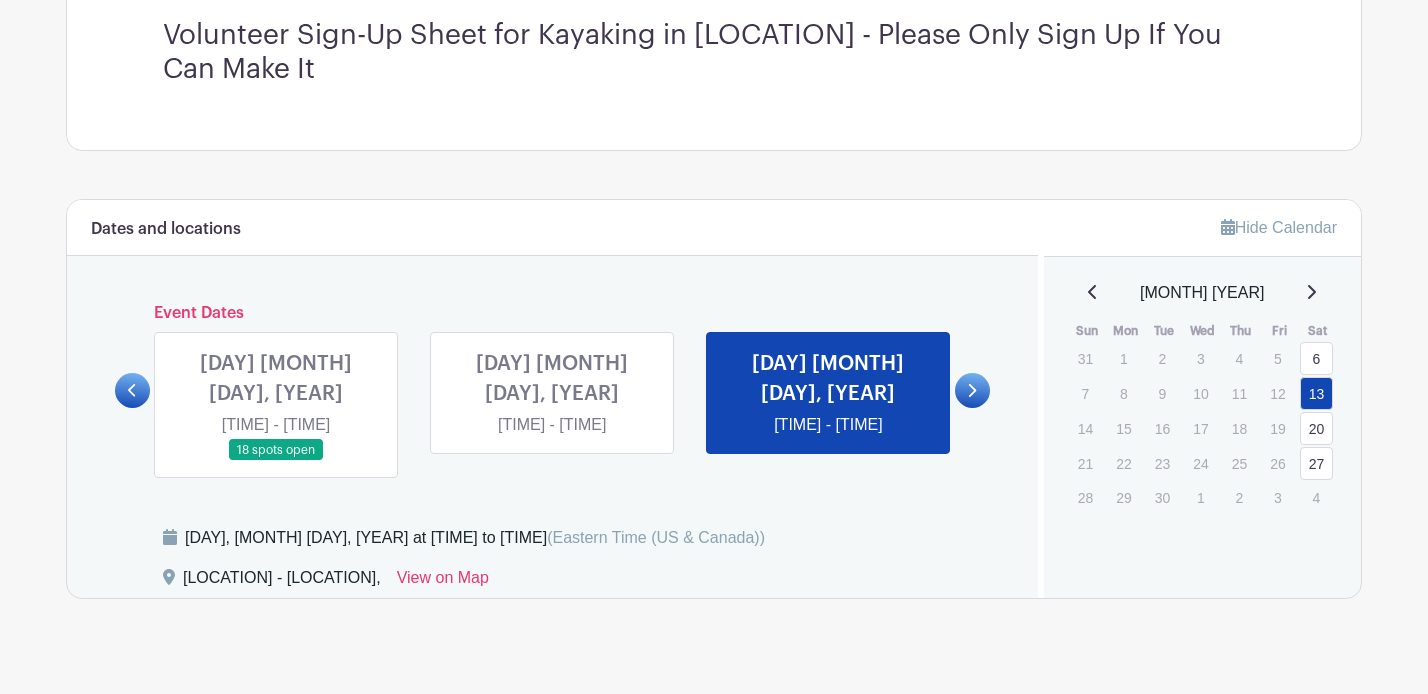 click on "6" at bounding box center [1316, 358] 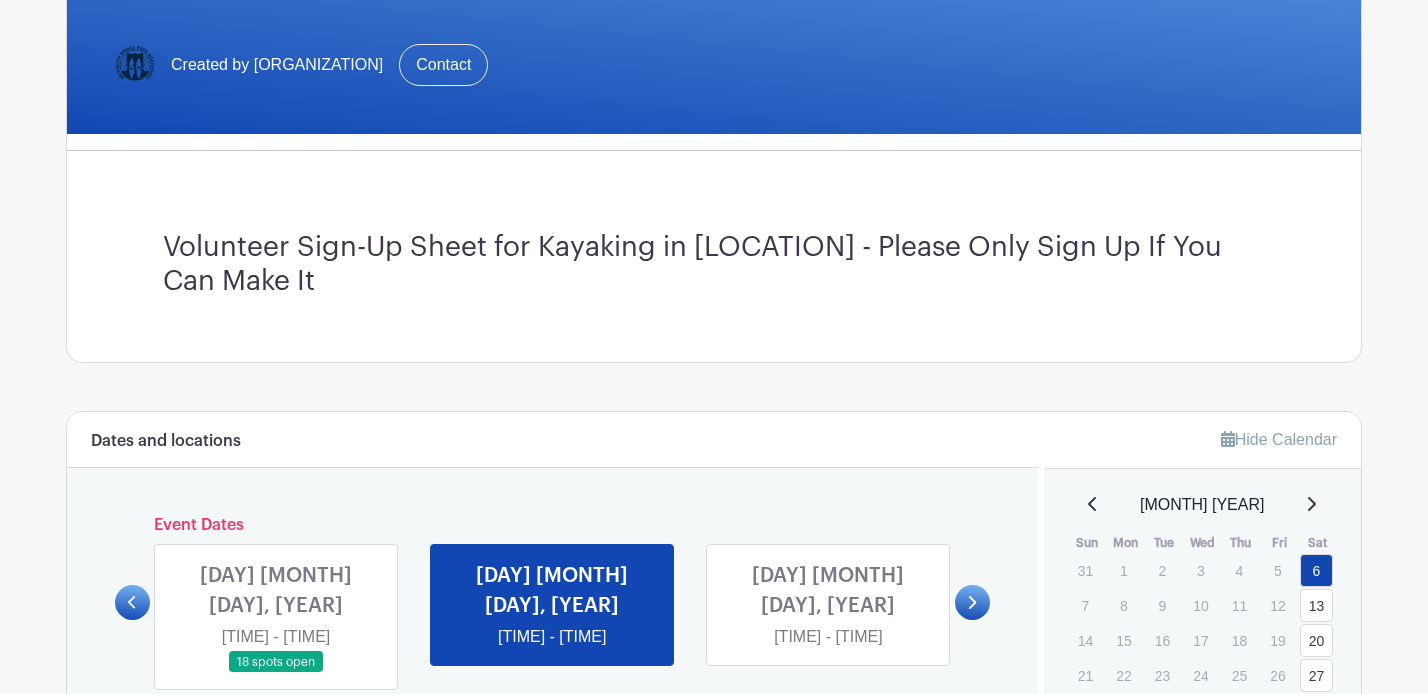 scroll, scrollTop: 707, scrollLeft: 0, axis: vertical 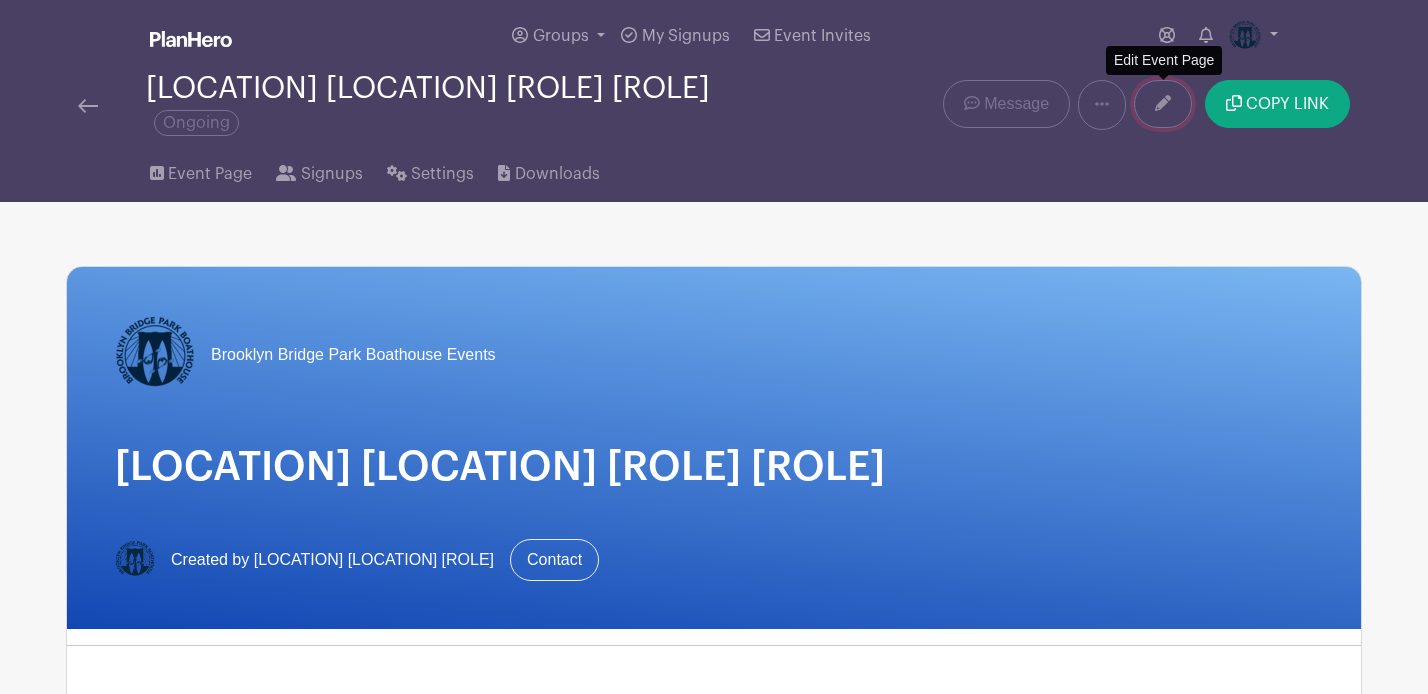click 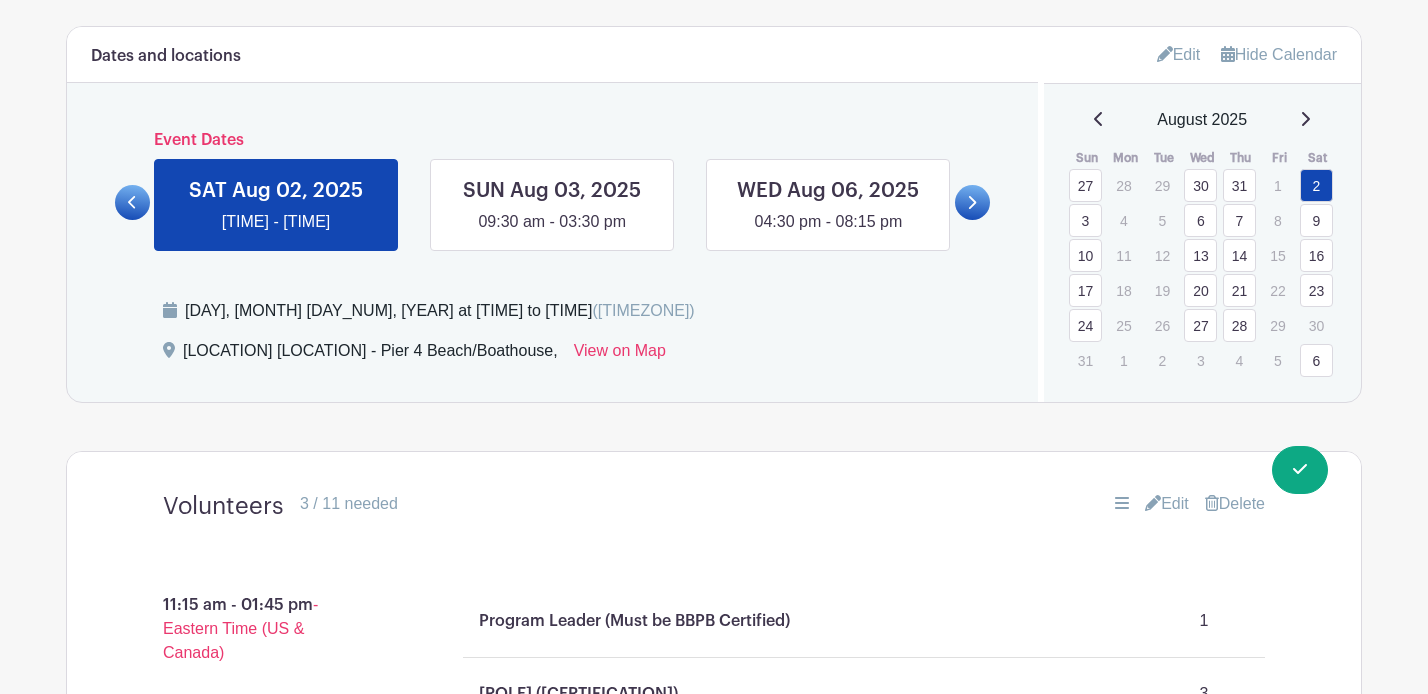 scroll, scrollTop: 922, scrollLeft: 0, axis: vertical 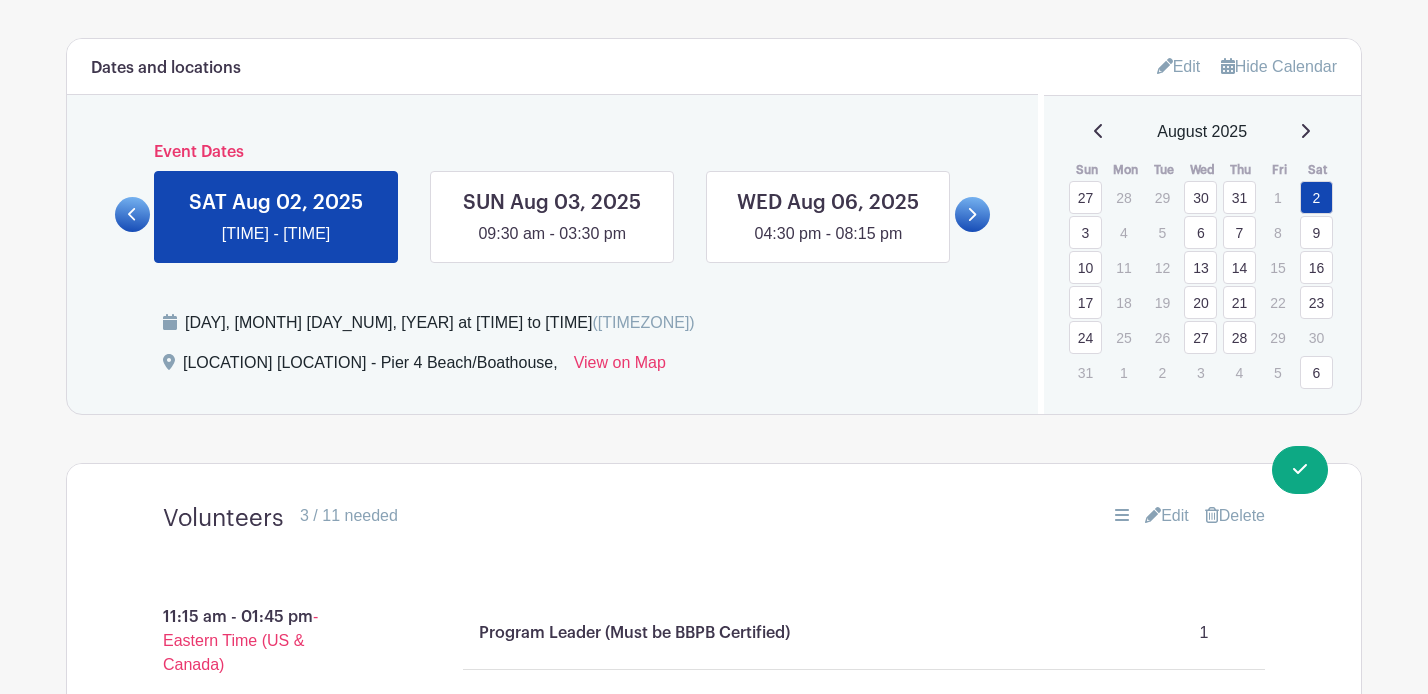 click 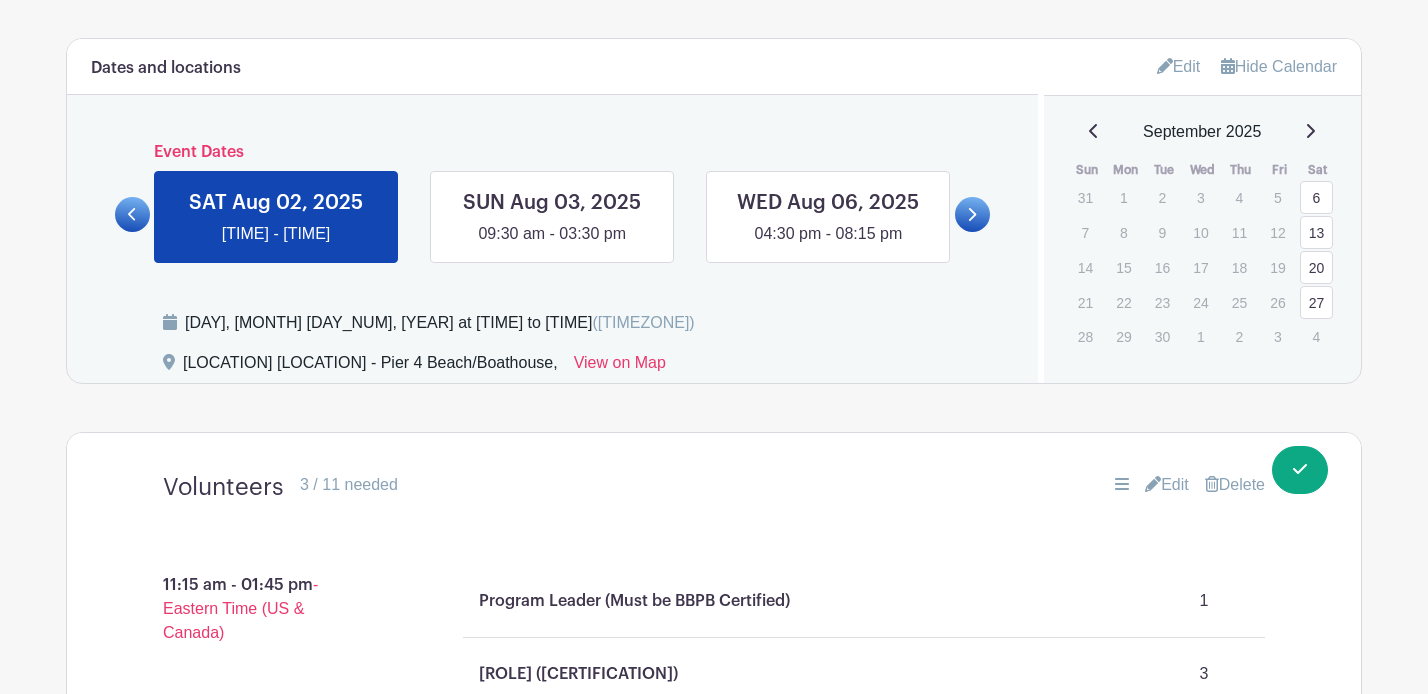 click on "6" at bounding box center (1316, 197) 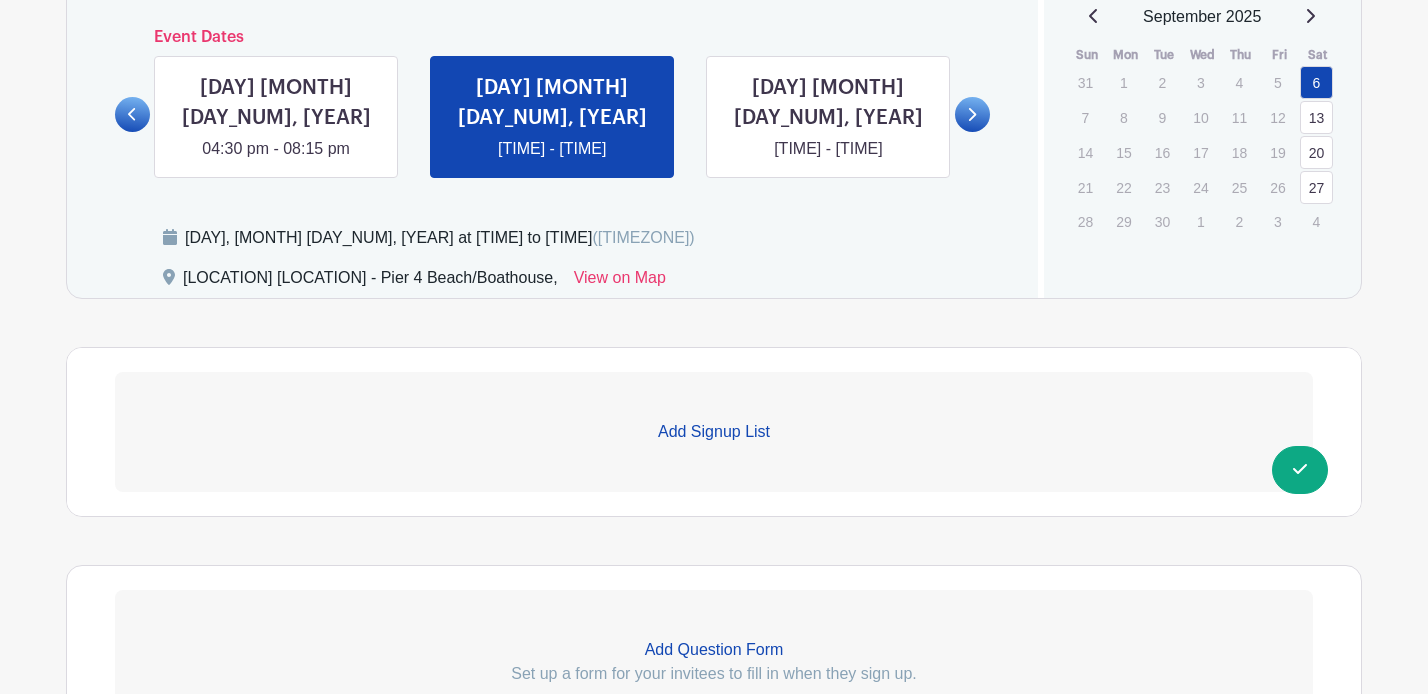 scroll, scrollTop: 1049, scrollLeft: 0, axis: vertical 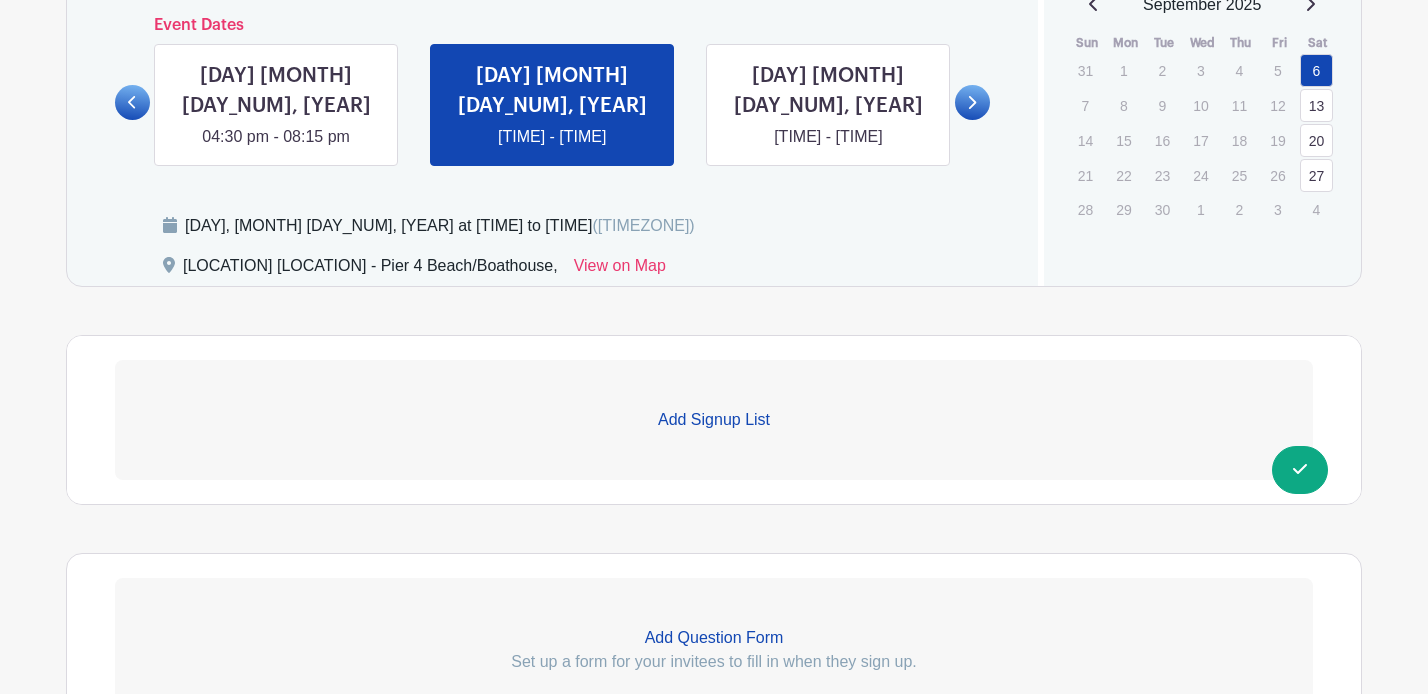 click on "Add Signup List" at bounding box center [714, 420] 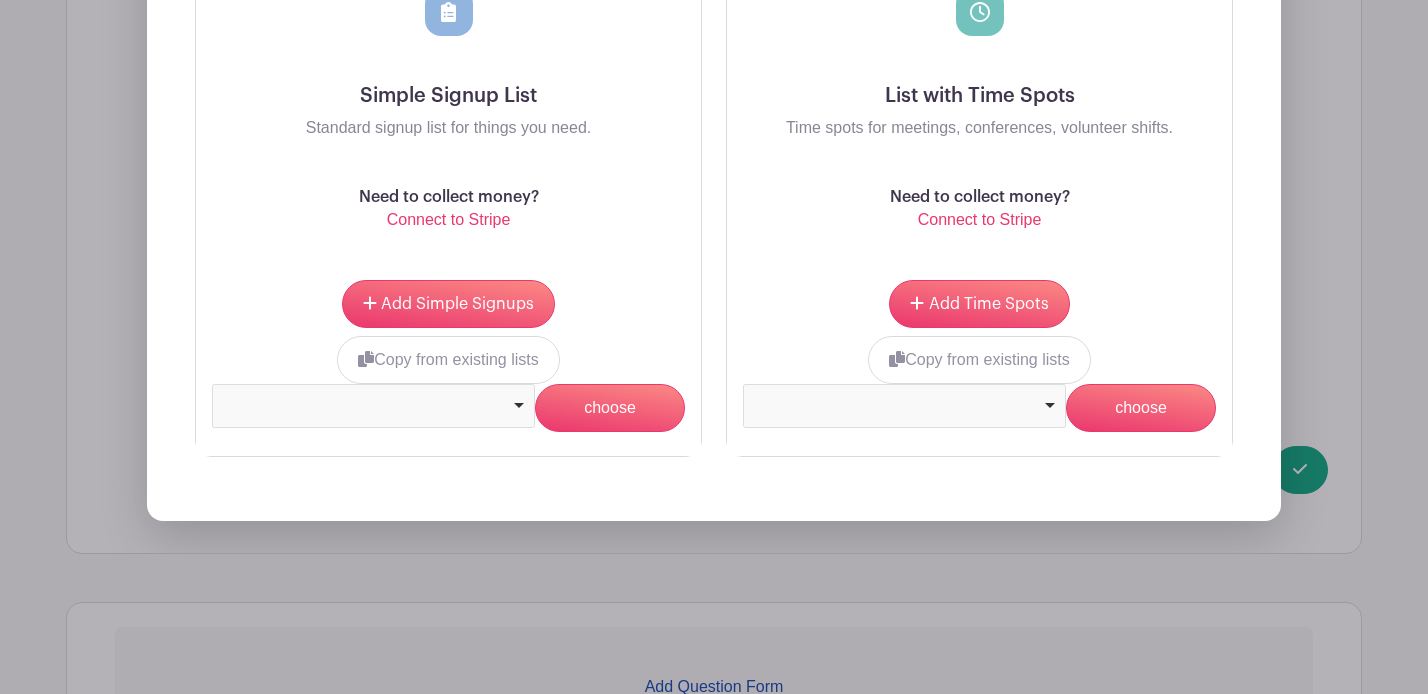 scroll, scrollTop: 1690, scrollLeft: 0, axis: vertical 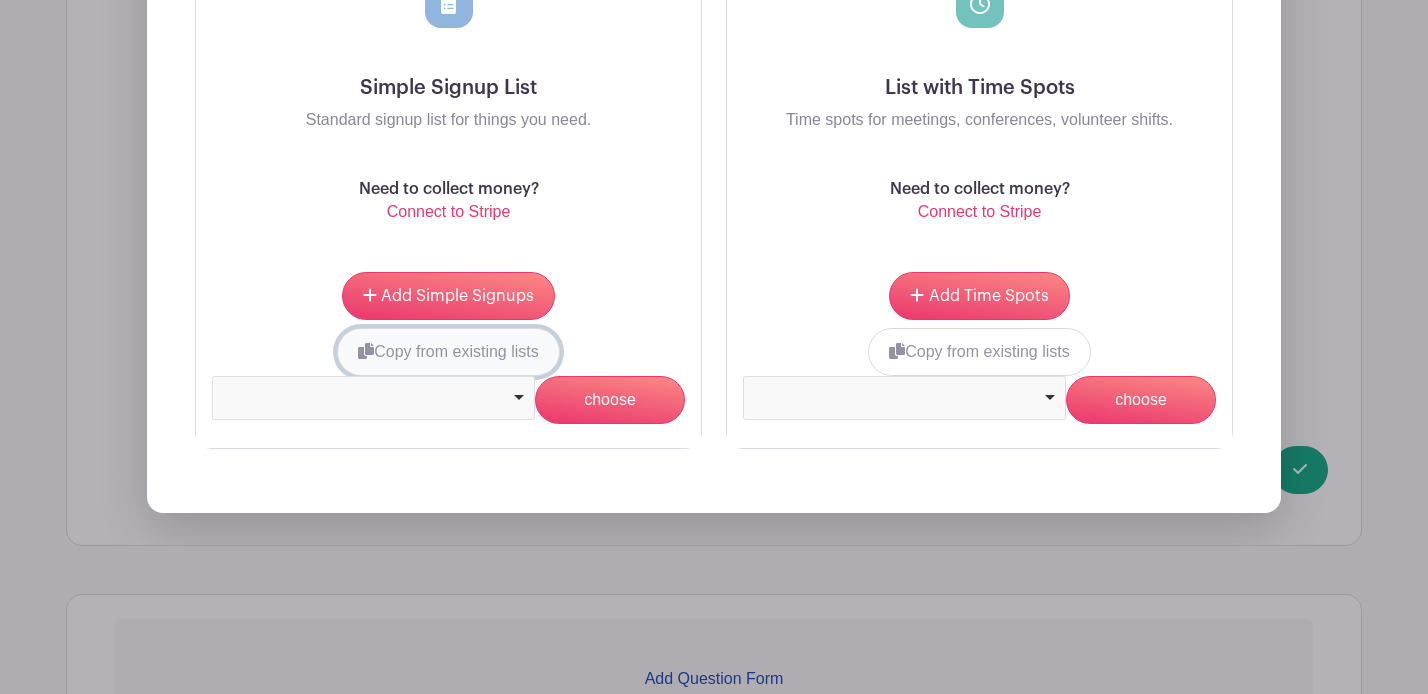 click on "Copy from existing lists" at bounding box center [448, 352] 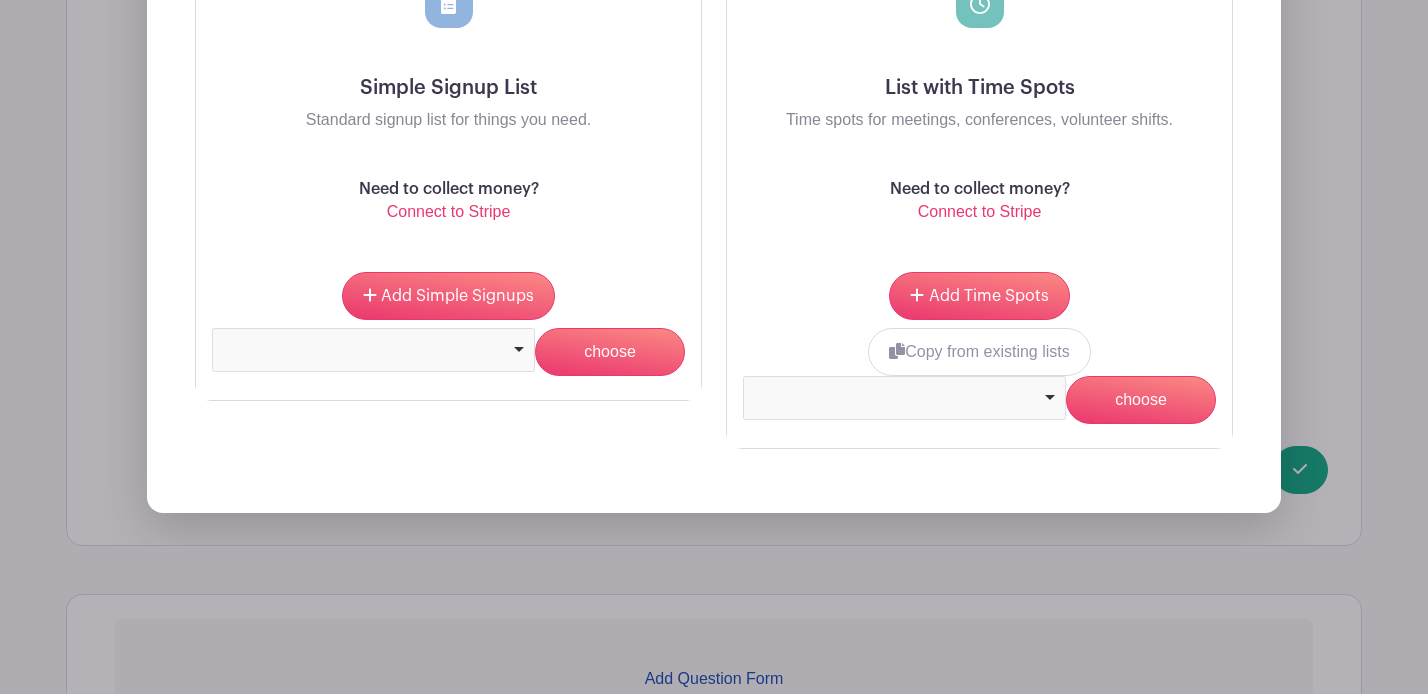 click at bounding box center [374, 347] 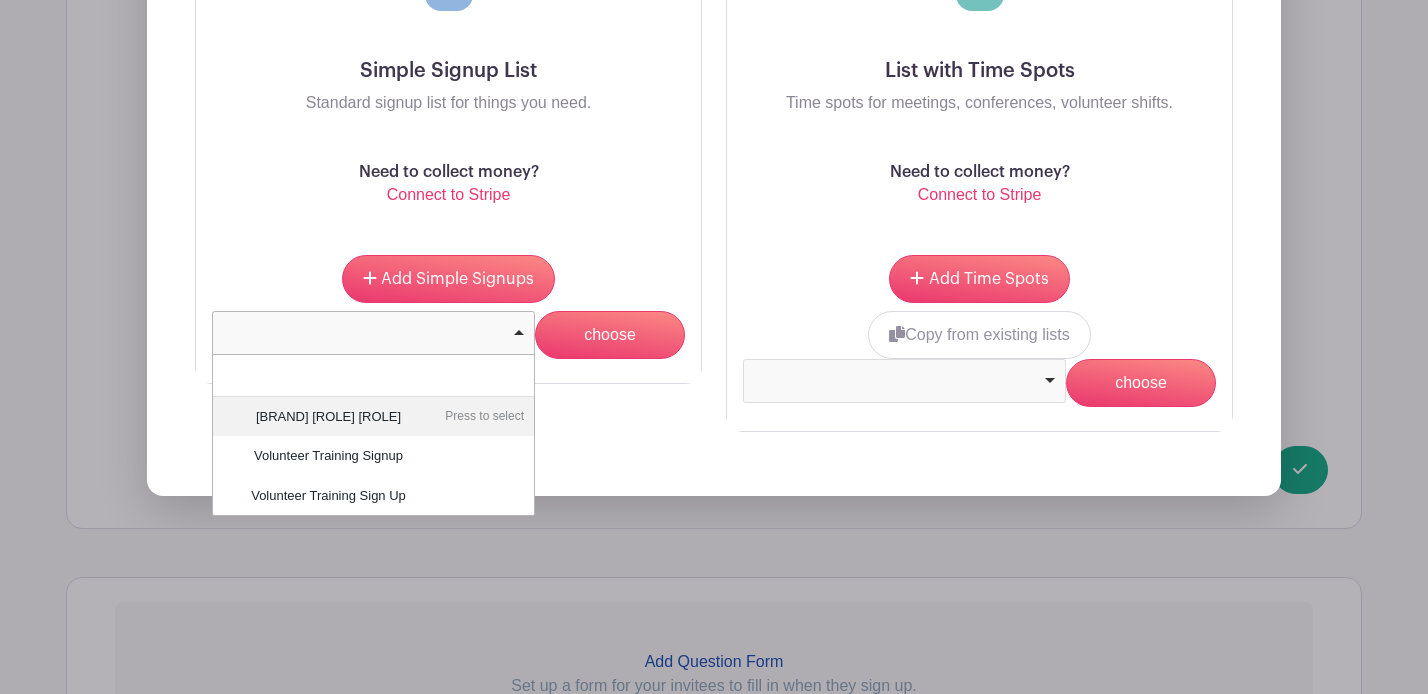 scroll, scrollTop: 1696, scrollLeft: 0, axis: vertical 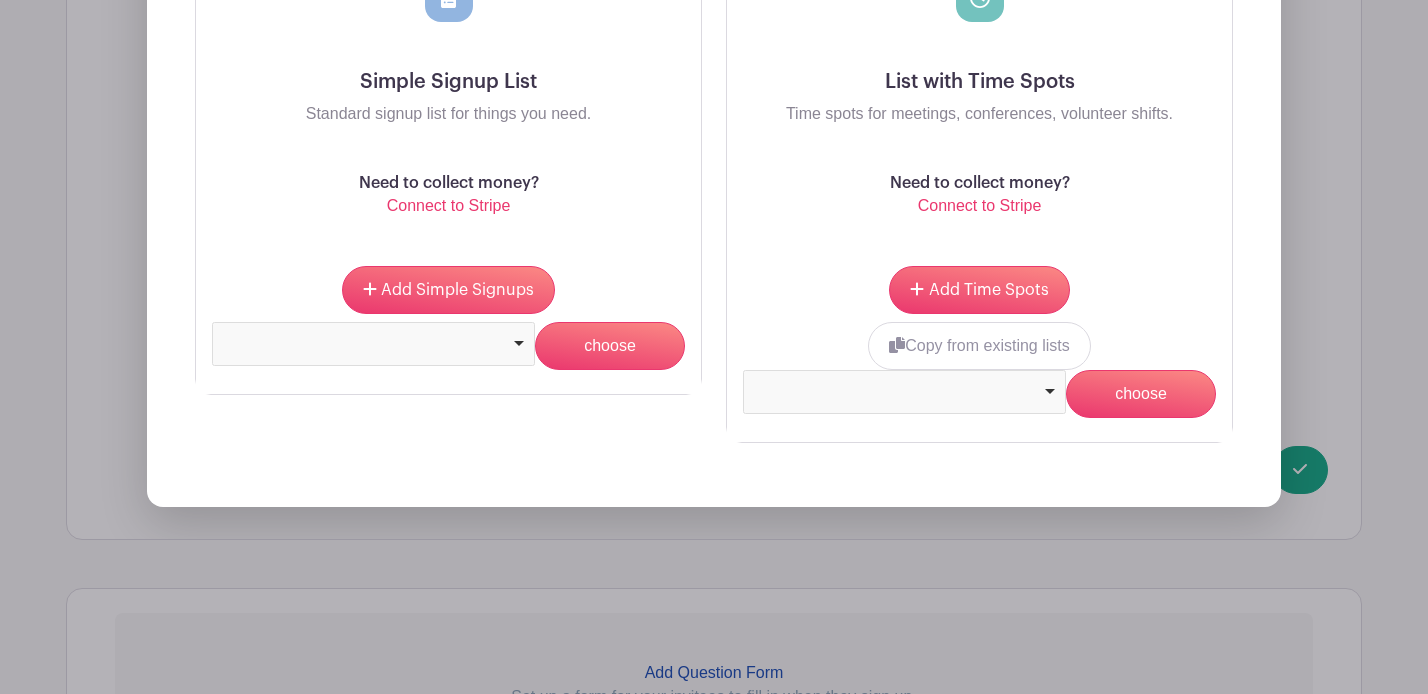 click on "Add Simple Signups" at bounding box center [448, 290] 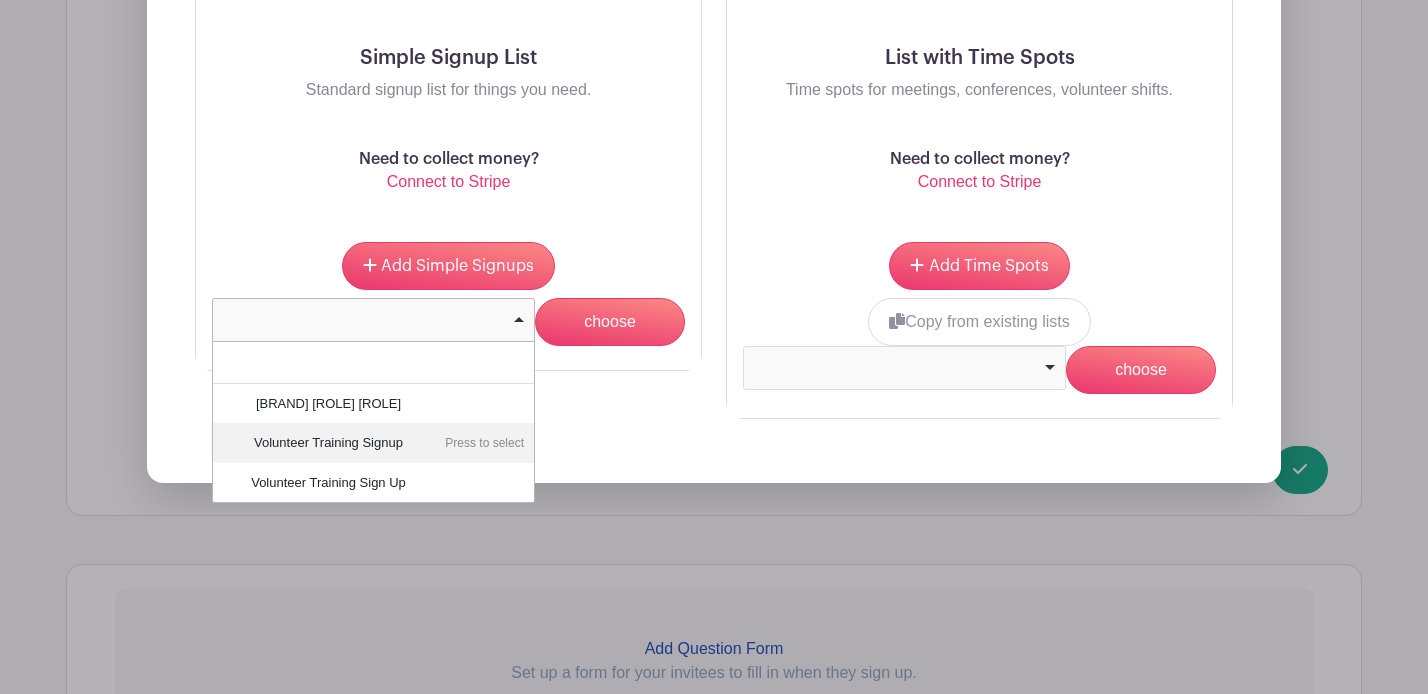 scroll, scrollTop: 1708, scrollLeft: 0, axis: vertical 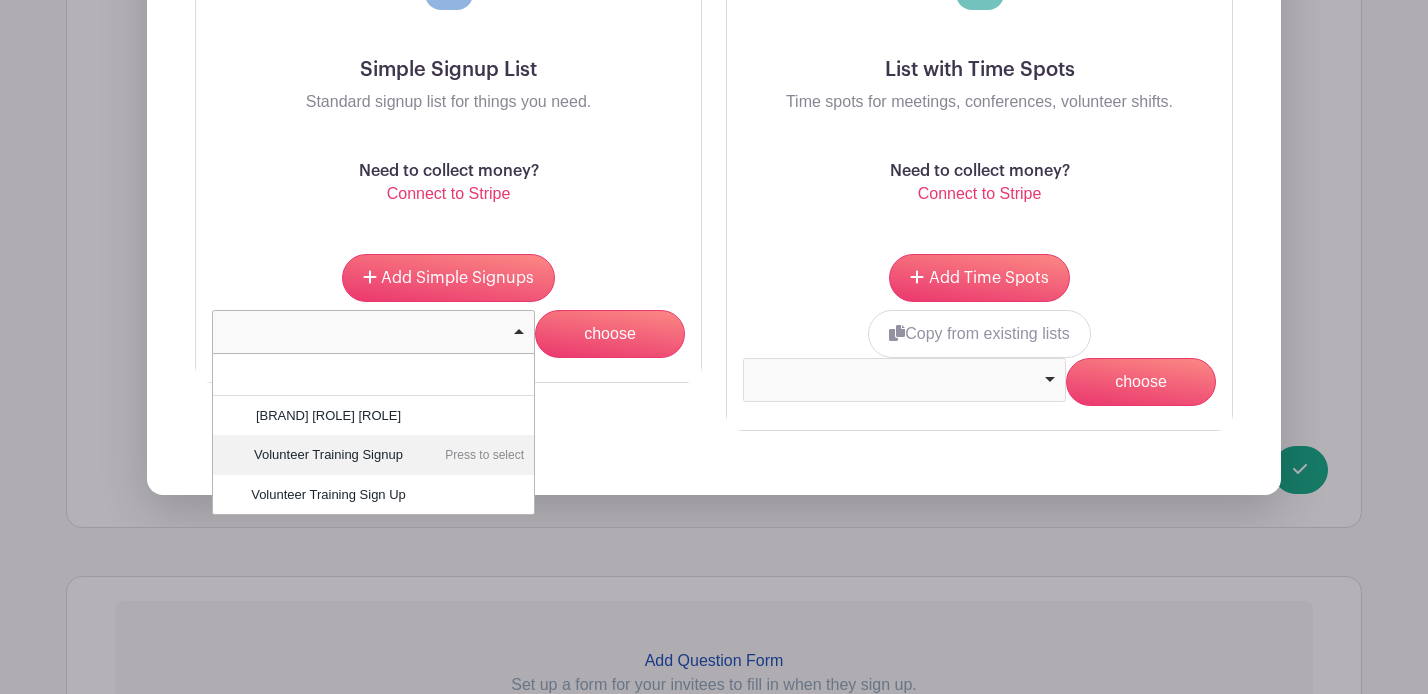 click on "What type of list do you want to add?
Simple Signup List
Standard signup list for things you need.
Need to collect money?
Connect to Stripe
Add Simple Signups
choose
Volunteers" at bounding box center (714, 126) 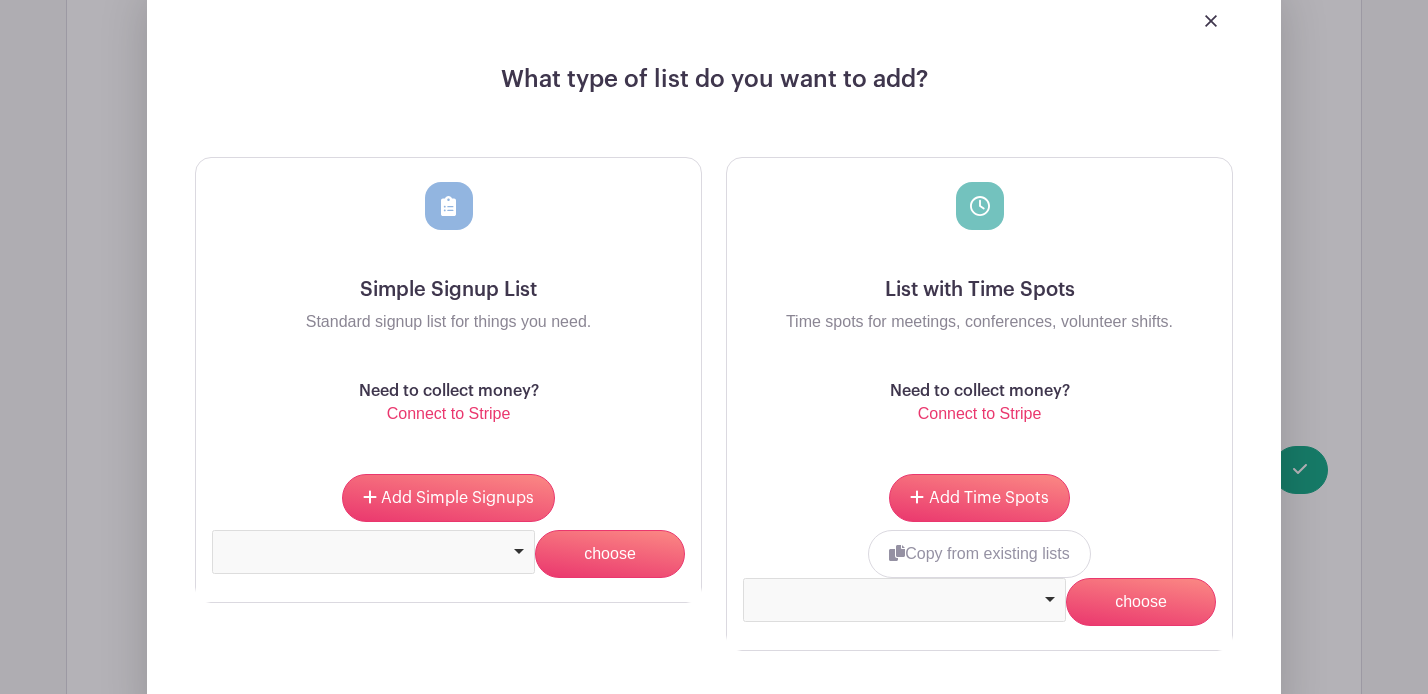 scroll, scrollTop: 1498, scrollLeft: 0, axis: vertical 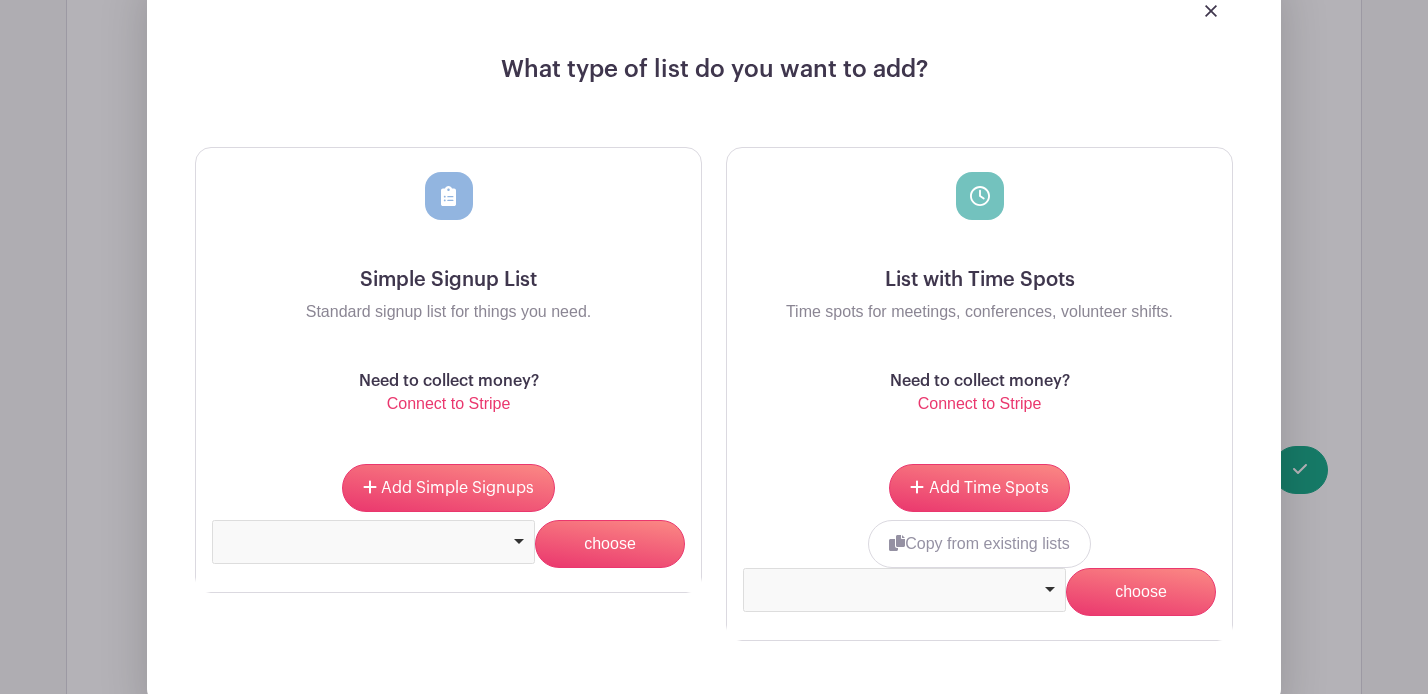 click at bounding box center (905, 587) 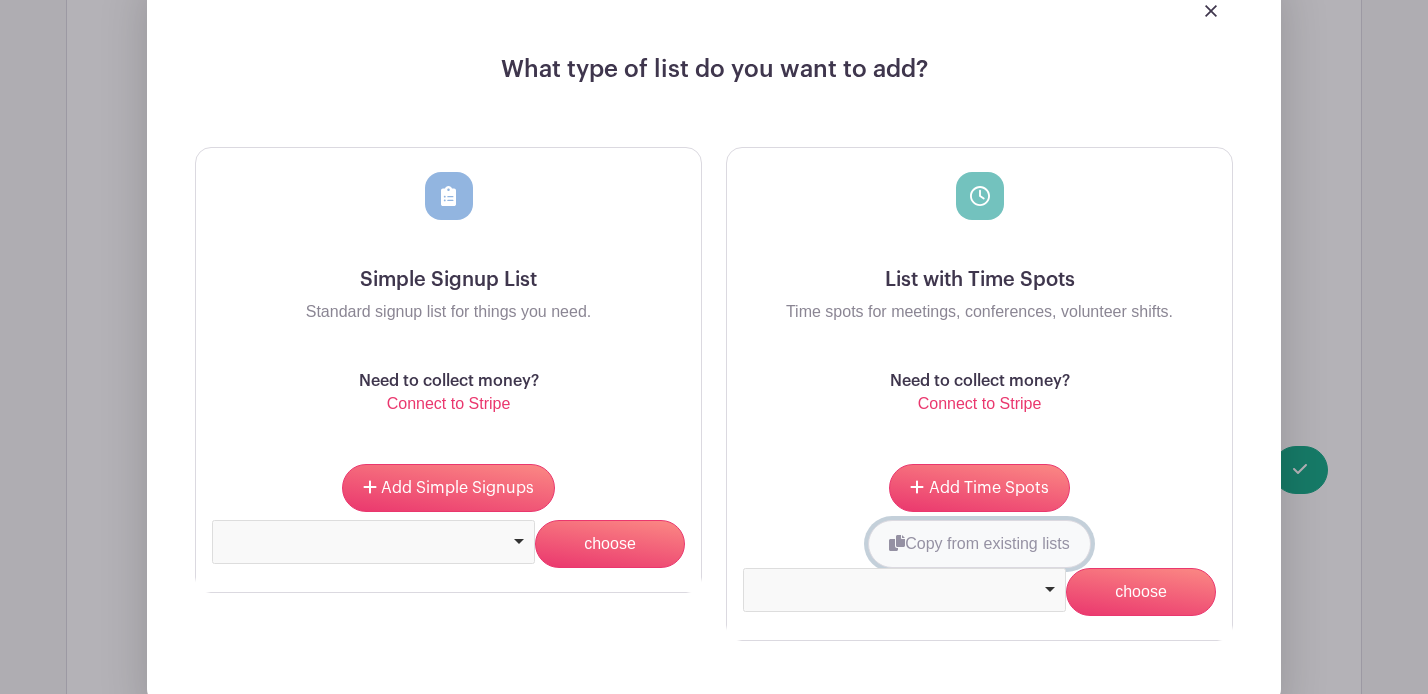 click on "Copy from existing lists" at bounding box center [979, 544] 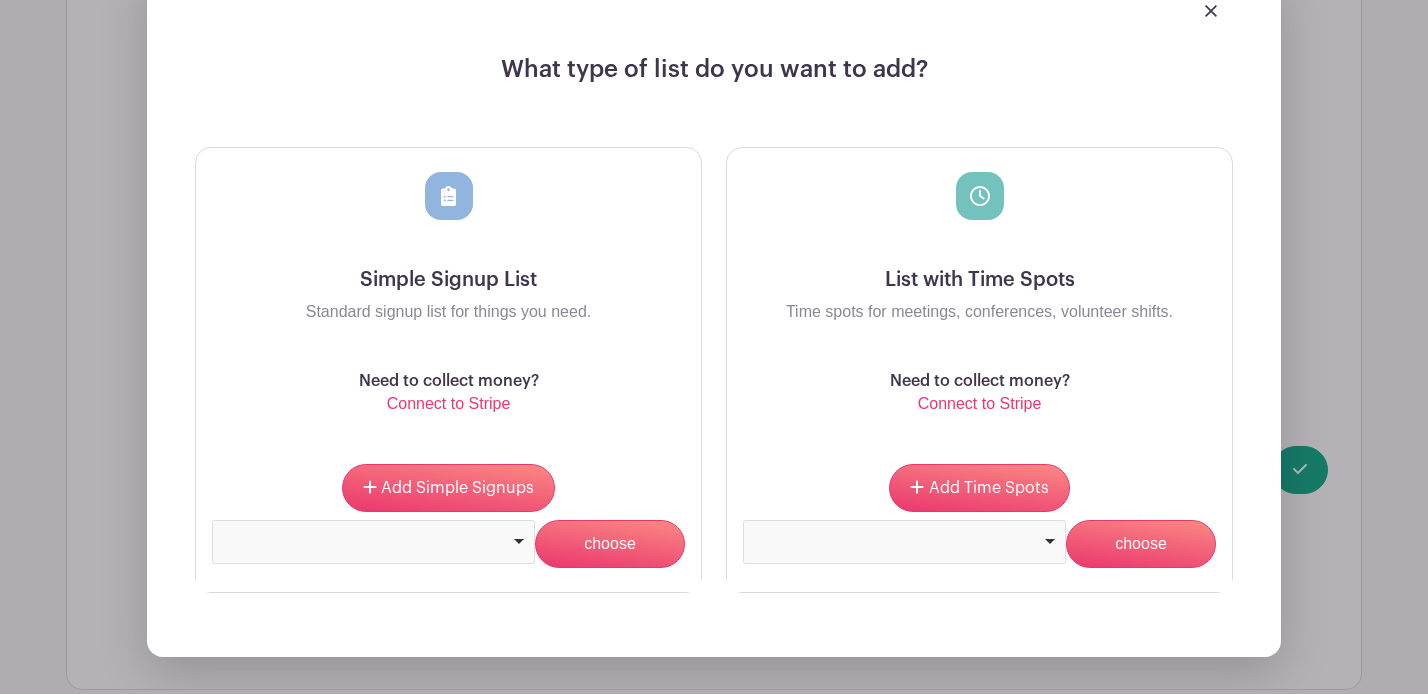 click at bounding box center [904, 542] 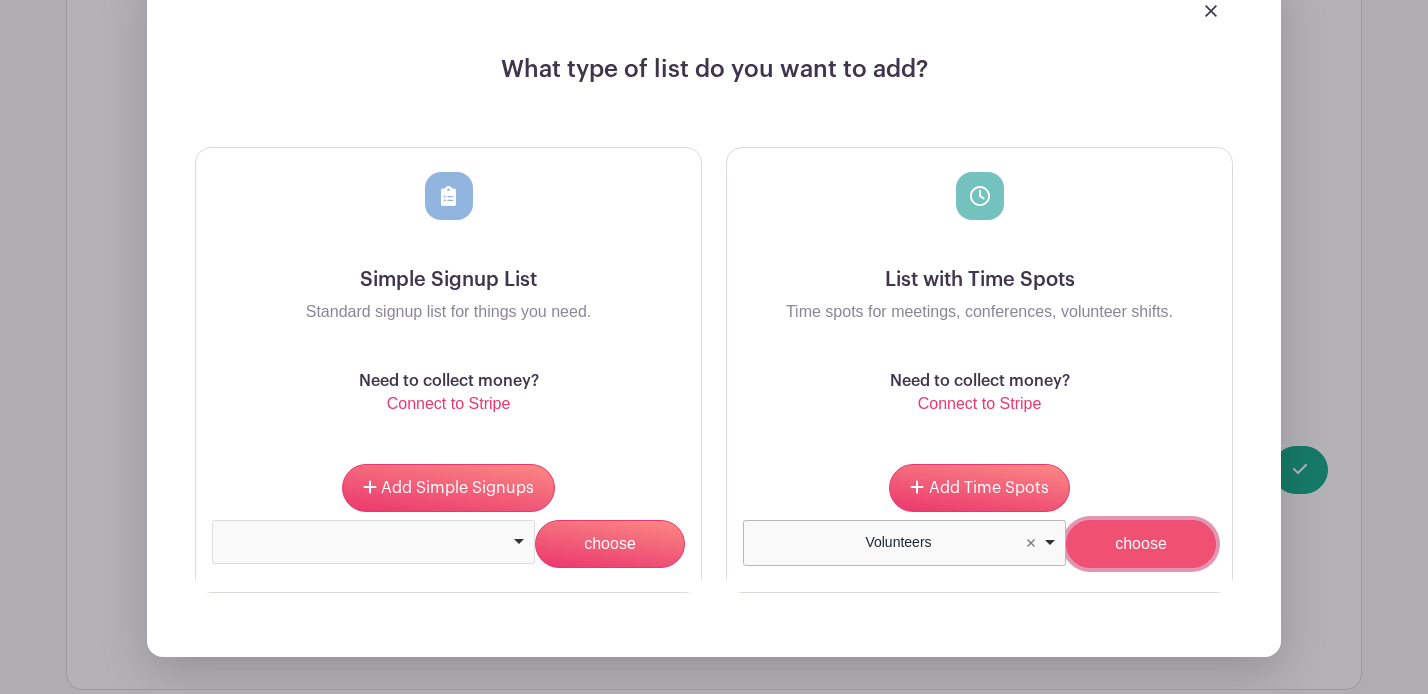 click on "choose" at bounding box center (1141, 544) 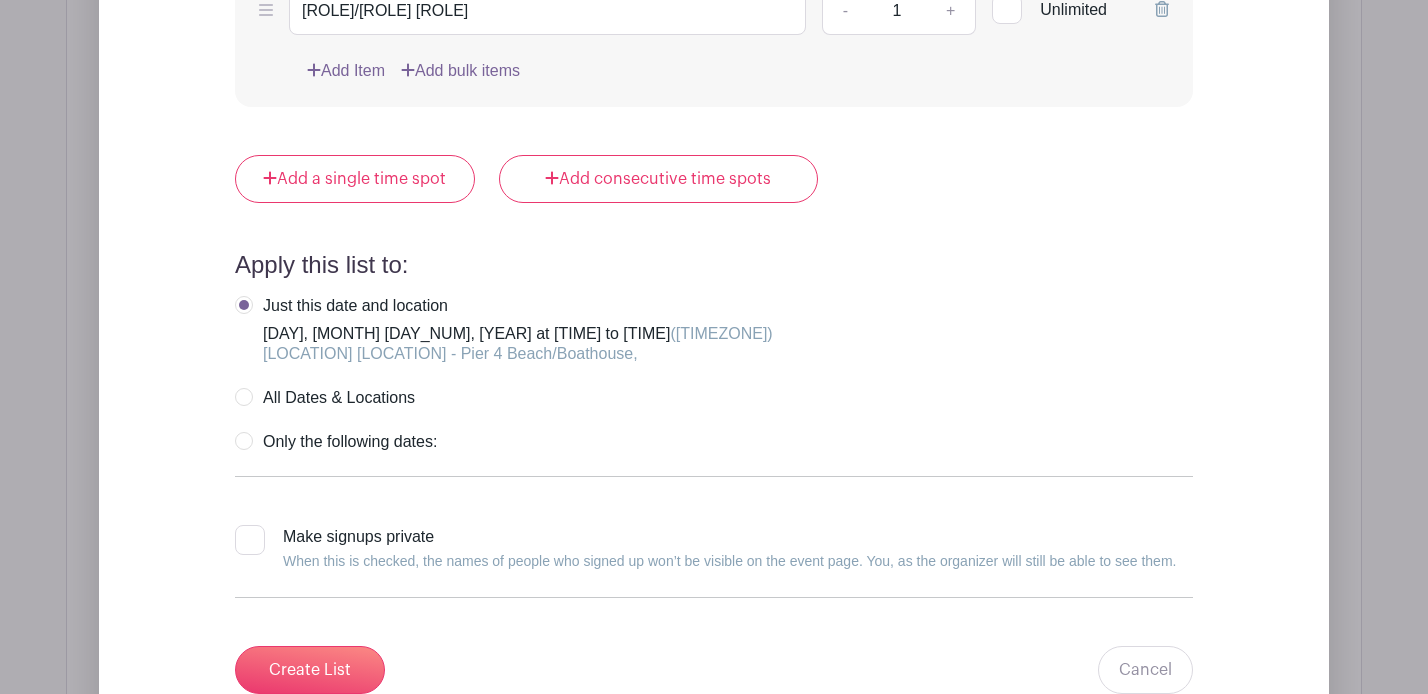 scroll, scrollTop: 2281, scrollLeft: 0, axis: vertical 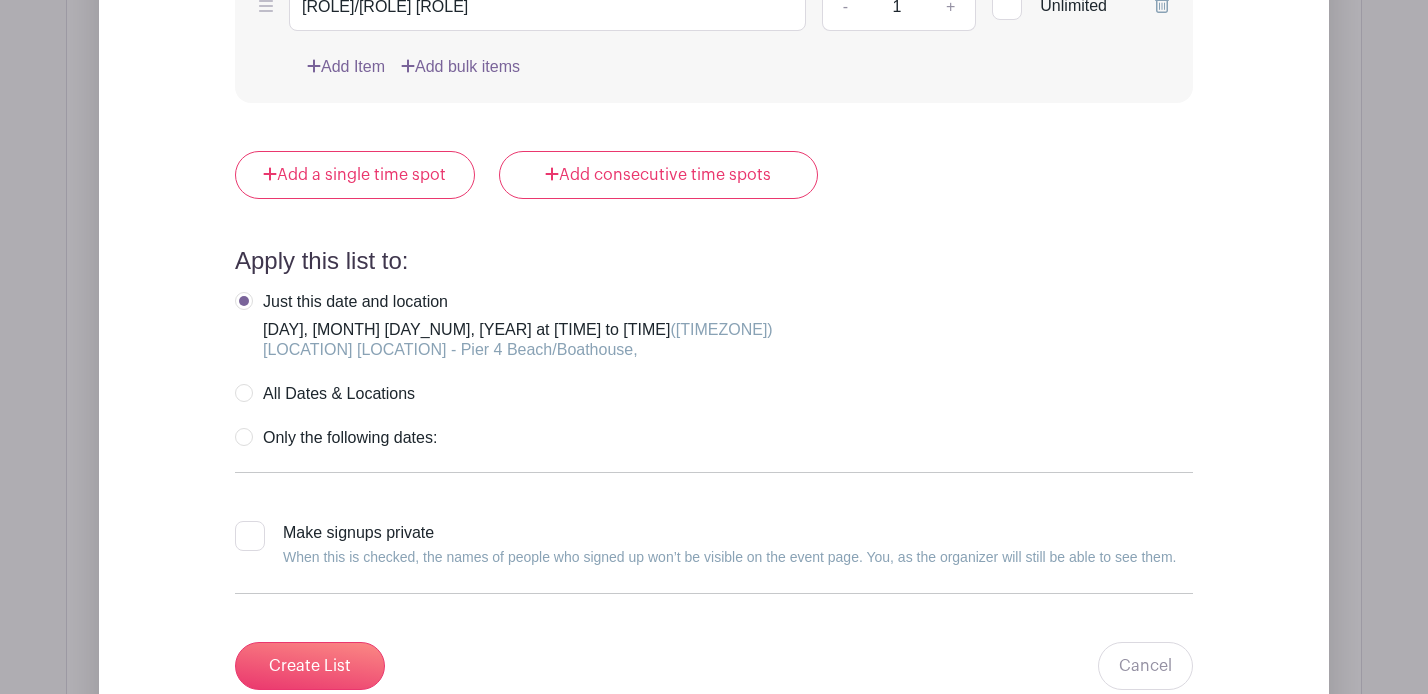 click on "Only the following dates:" at bounding box center (336, 438) 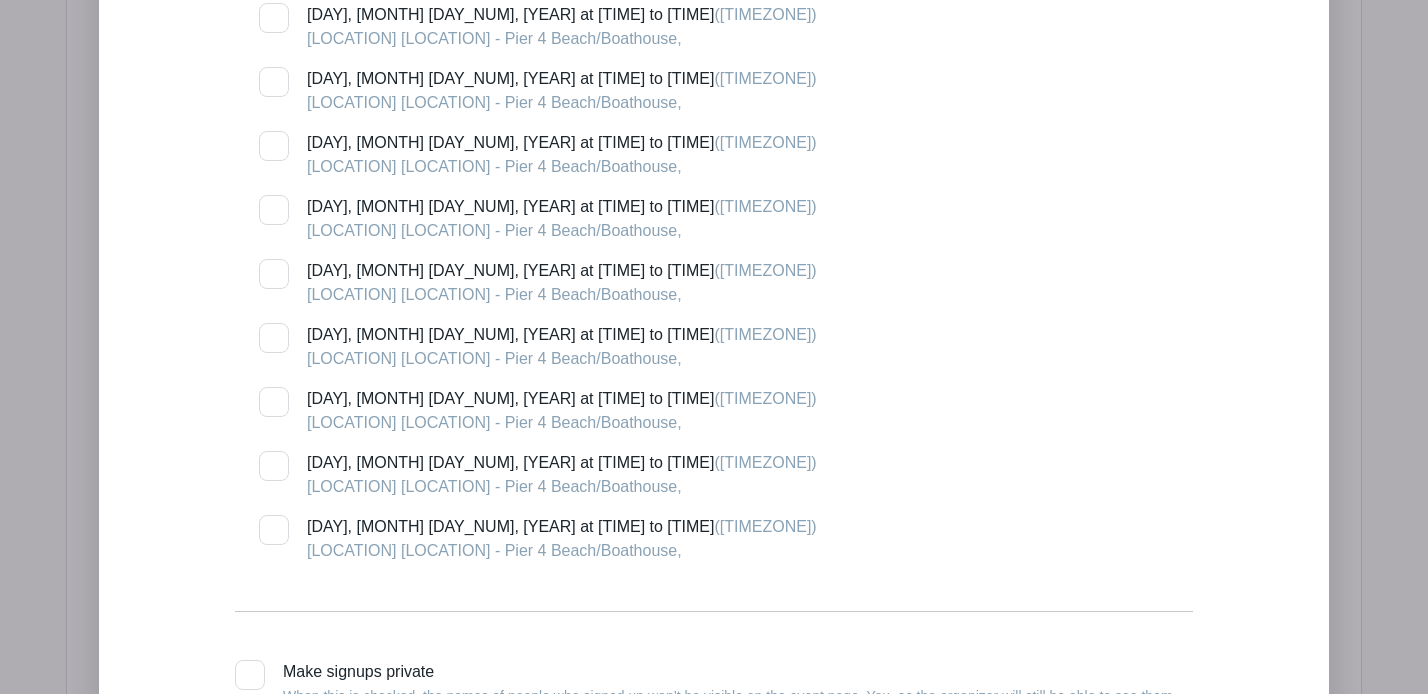 scroll, scrollTop: 5877, scrollLeft: 0, axis: vertical 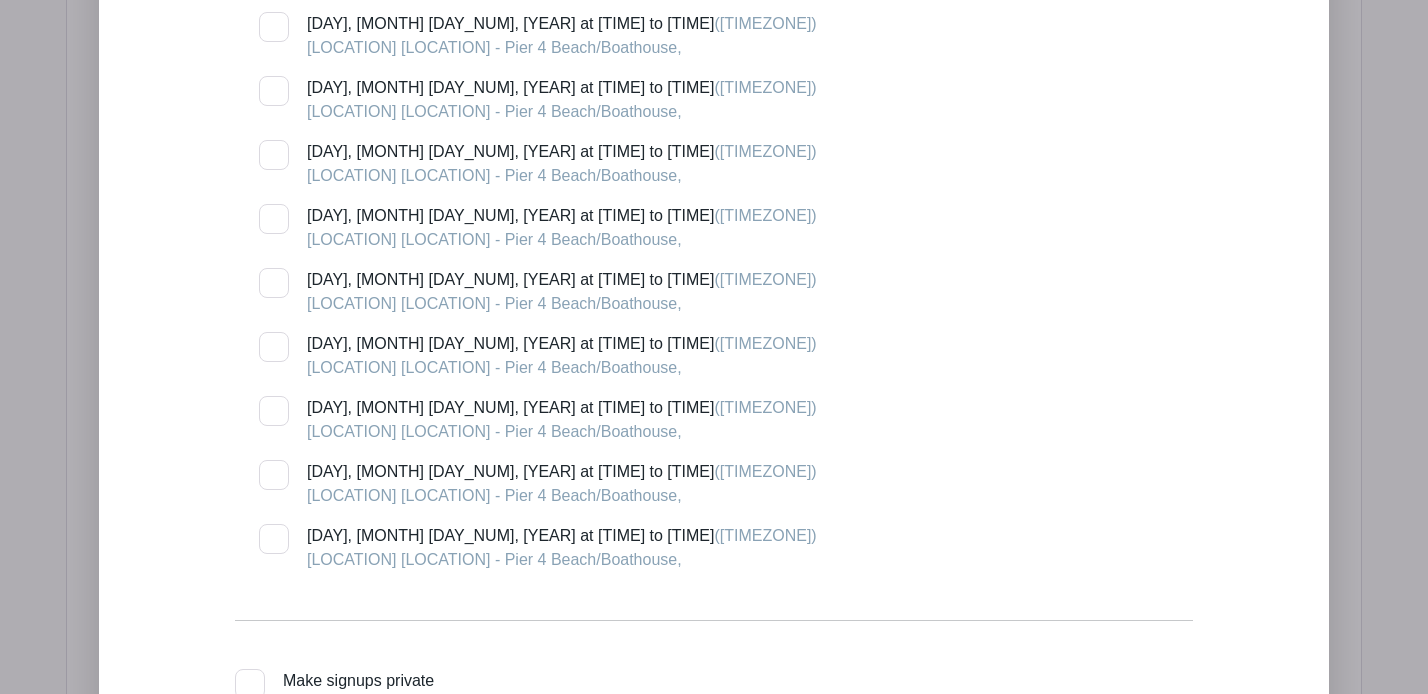click at bounding box center [274, 347] 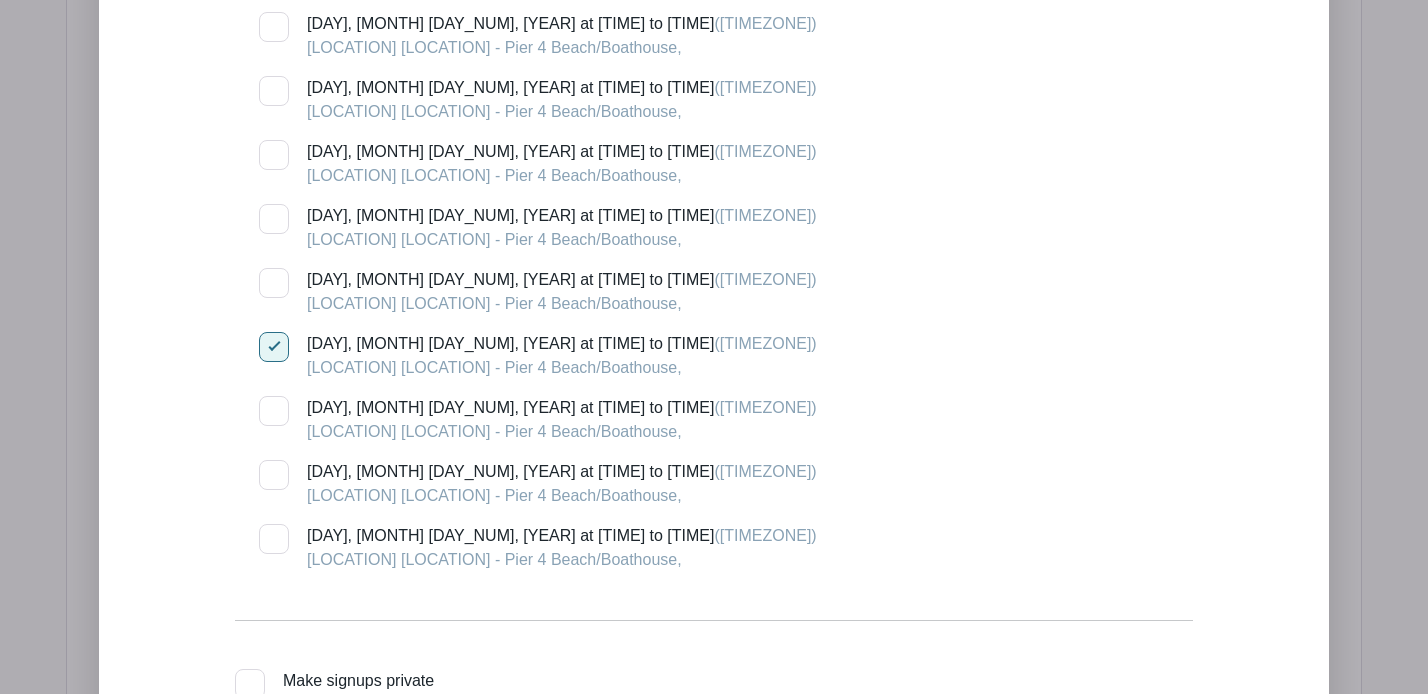 click at bounding box center (274, 411) 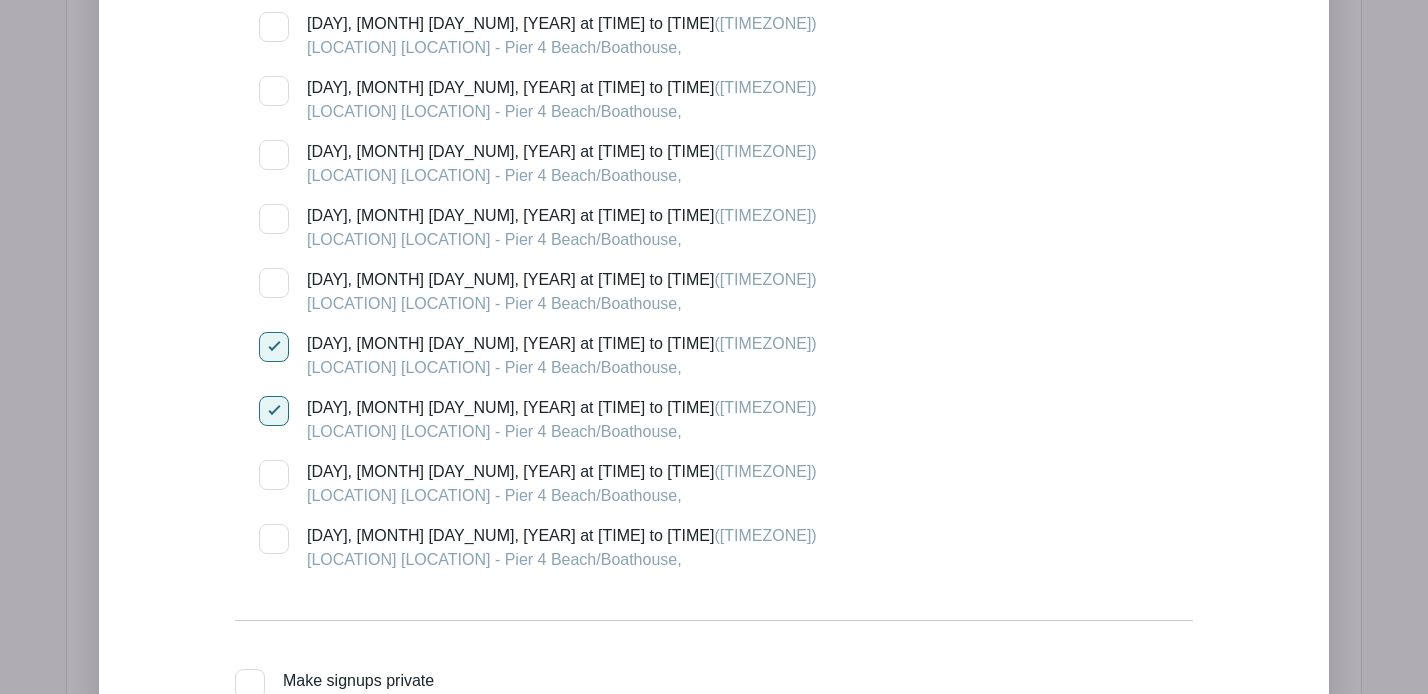 click at bounding box center [274, 475] 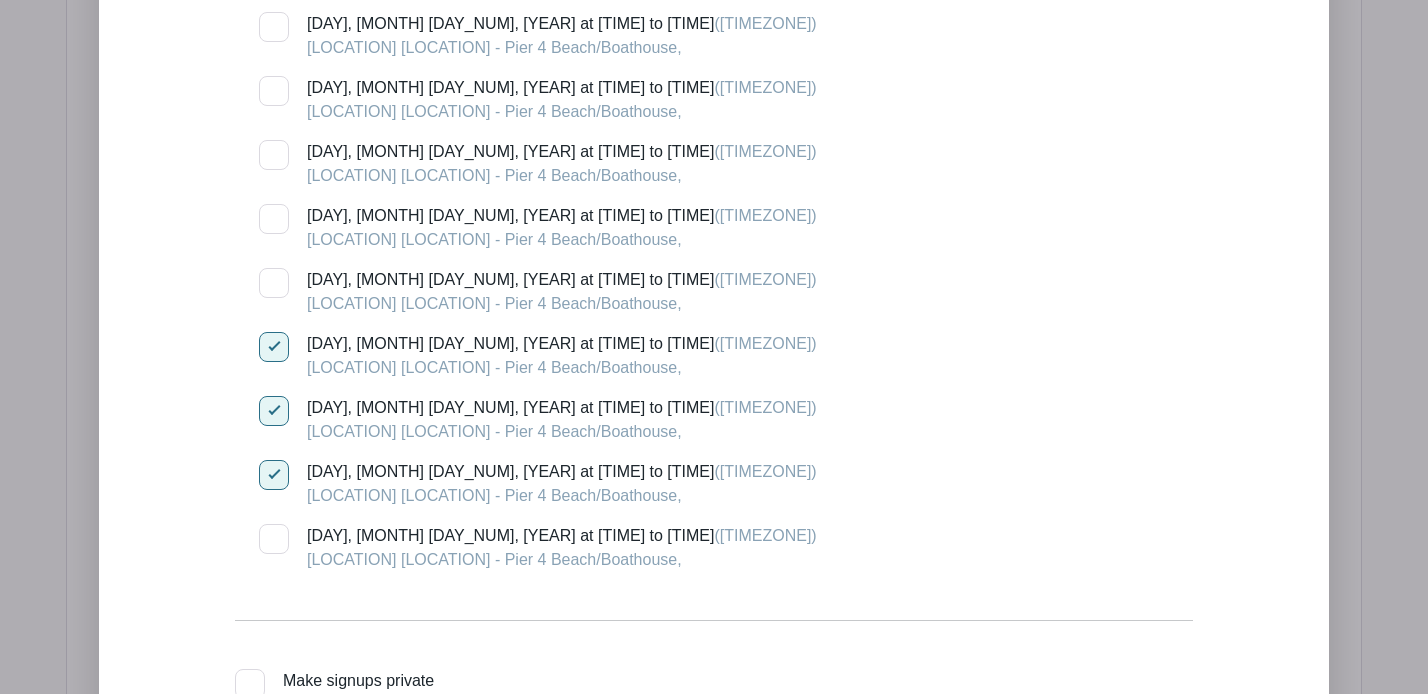 click at bounding box center (274, 539) 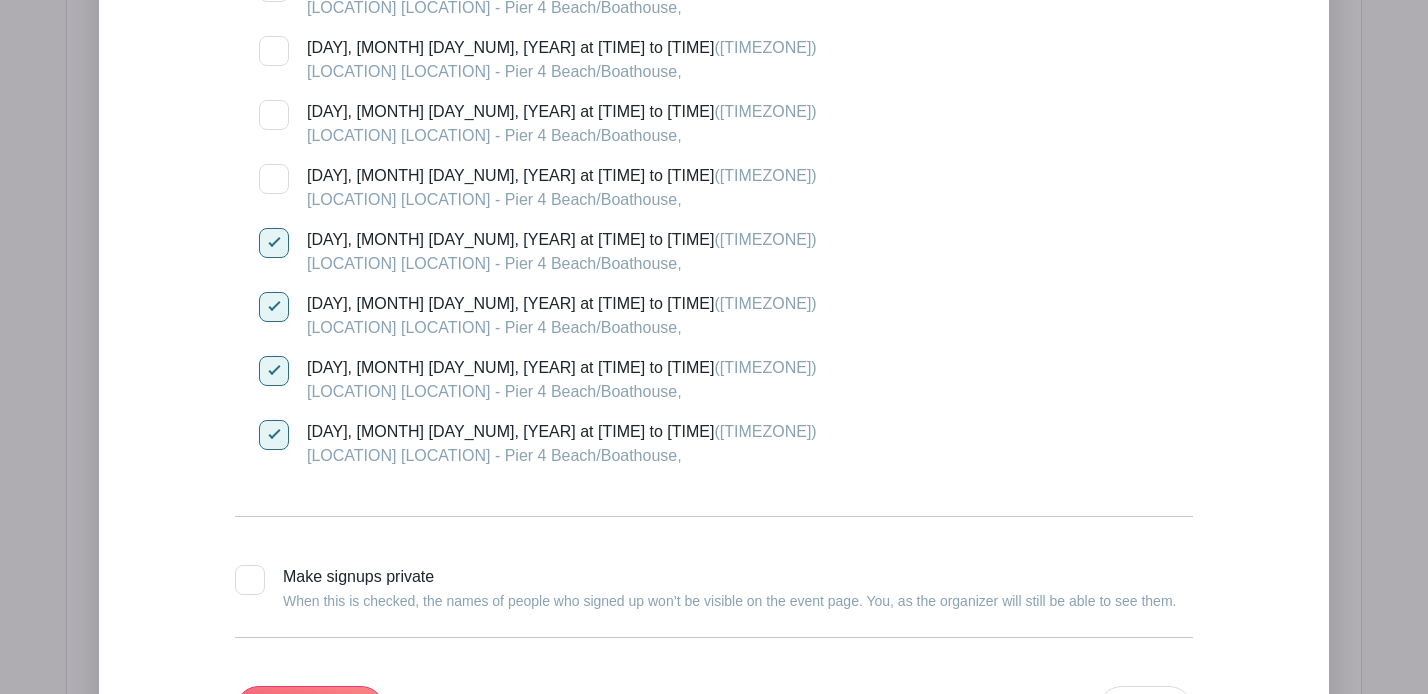 scroll, scrollTop: 6108, scrollLeft: 0, axis: vertical 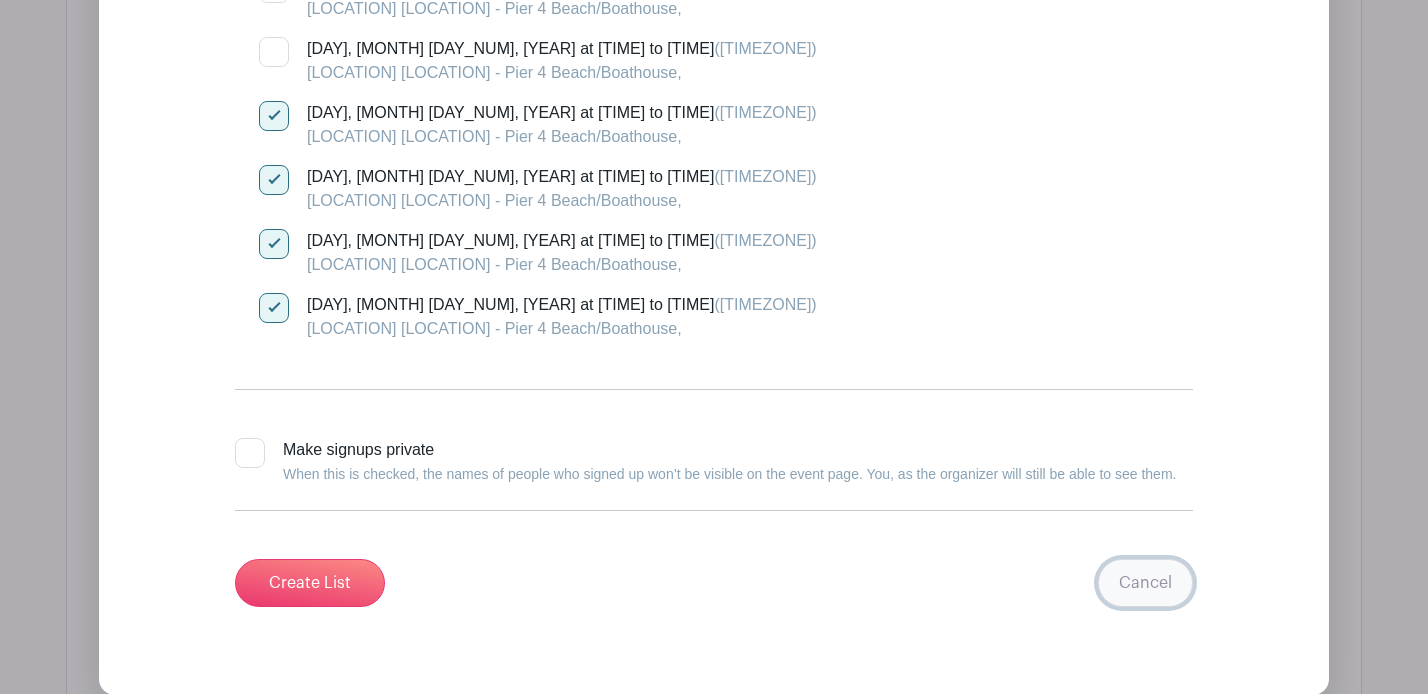 click on "Cancel" at bounding box center (1145, 583) 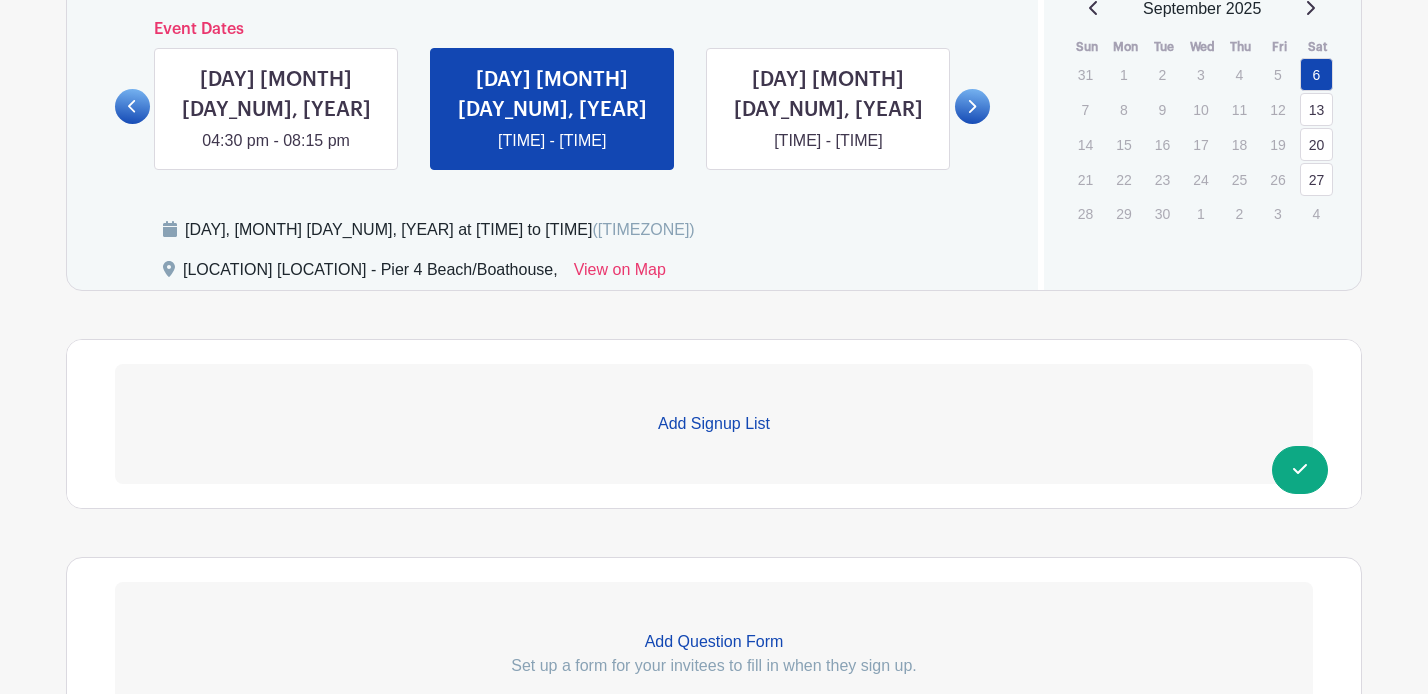 scroll, scrollTop: 1209, scrollLeft: 0, axis: vertical 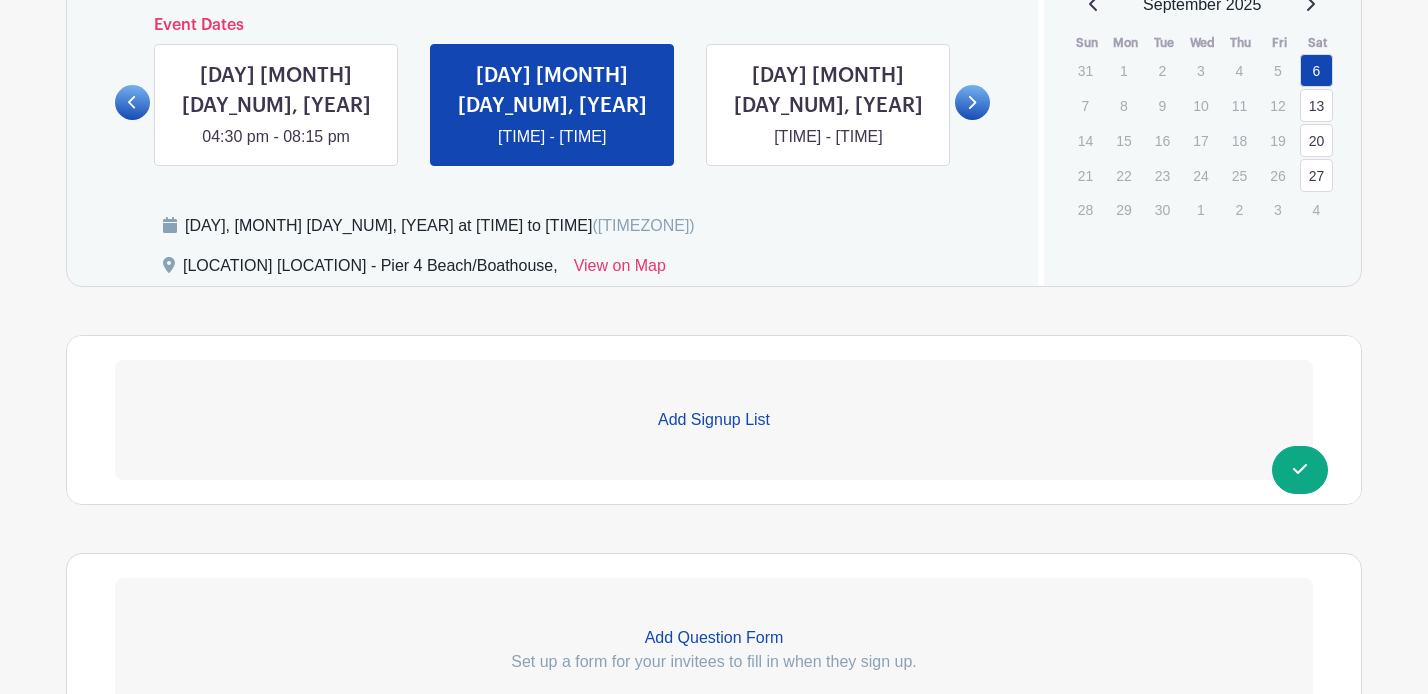 click on "Add Signup List" at bounding box center [714, 420] 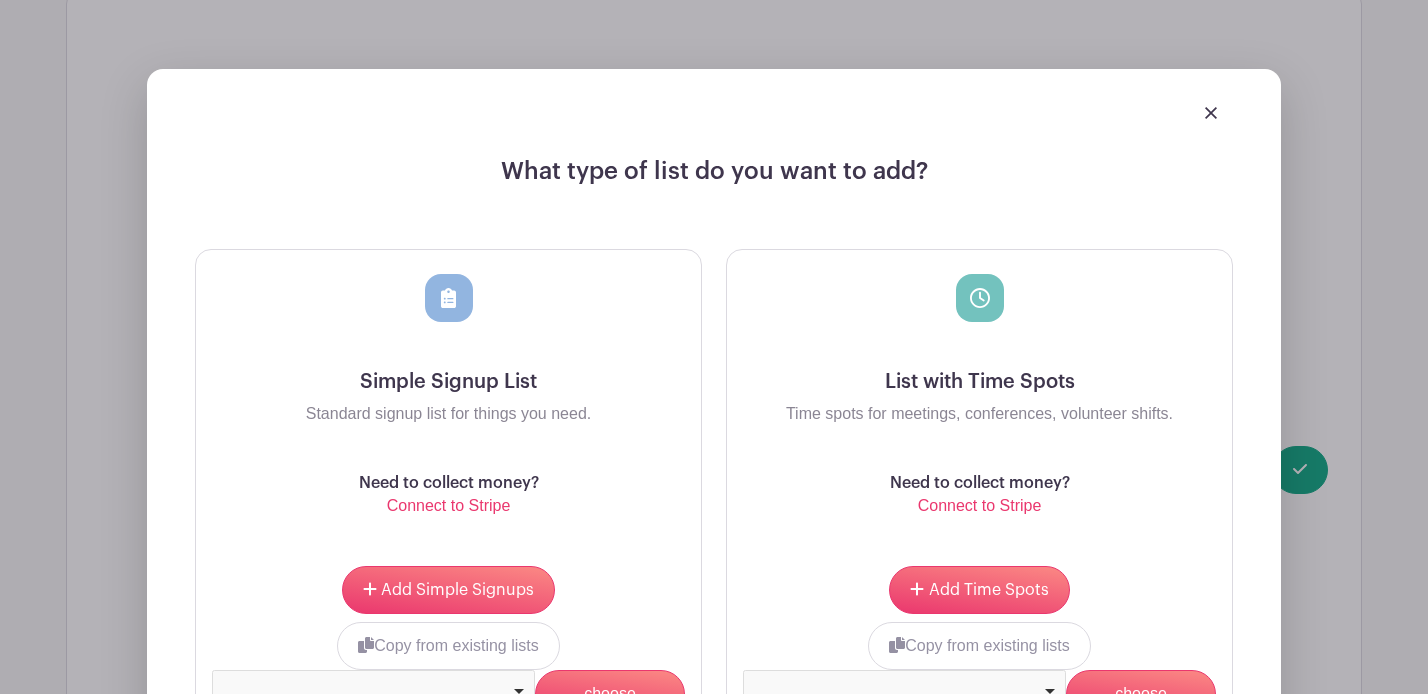 scroll, scrollTop: 1553, scrollLeft: 0, axis: vertical 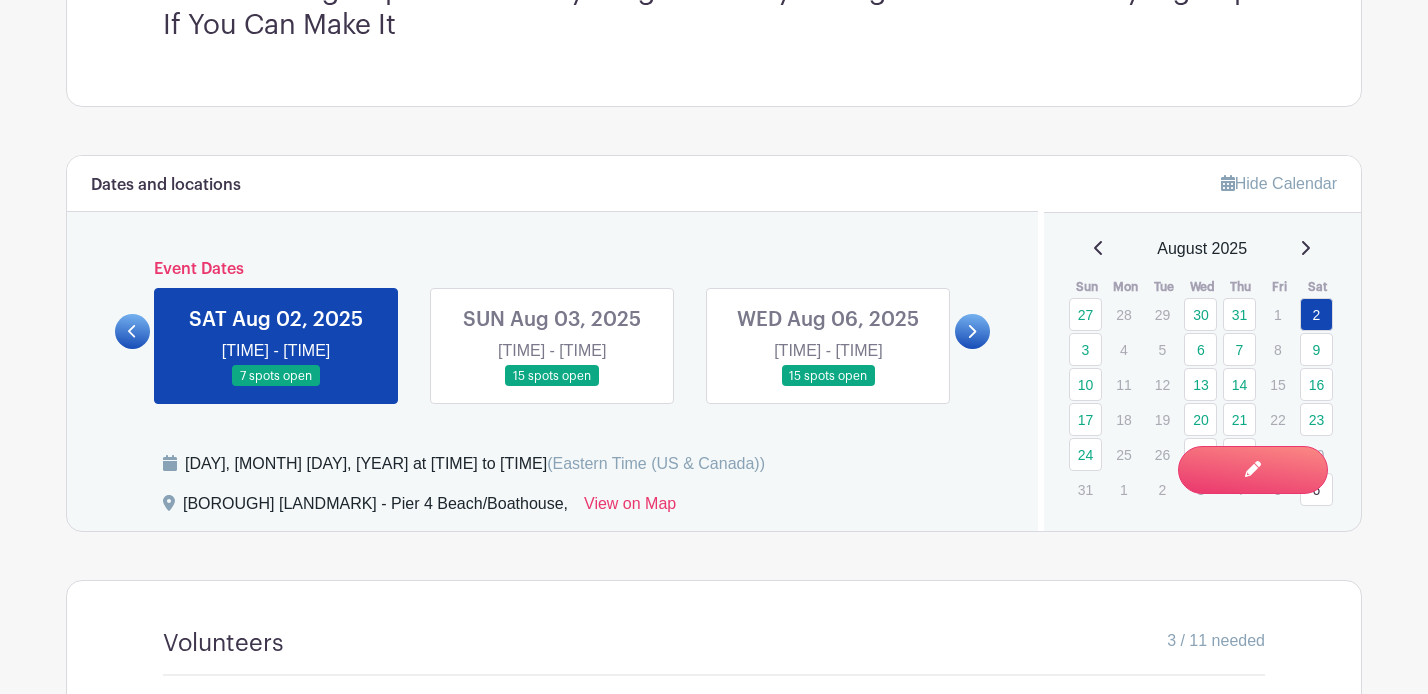 click at bounding box center [552, 387] 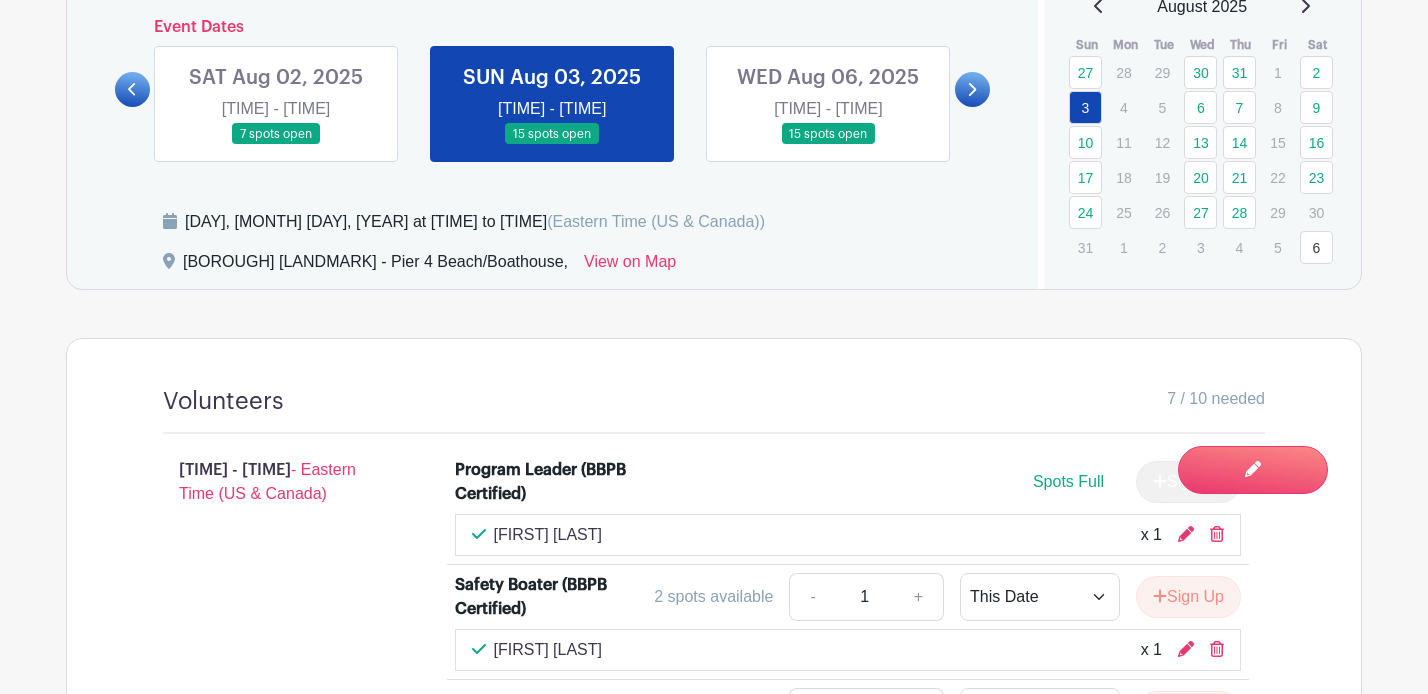 scroll, scrollTop: 982, scrollLeft: 0, axis: vertical 